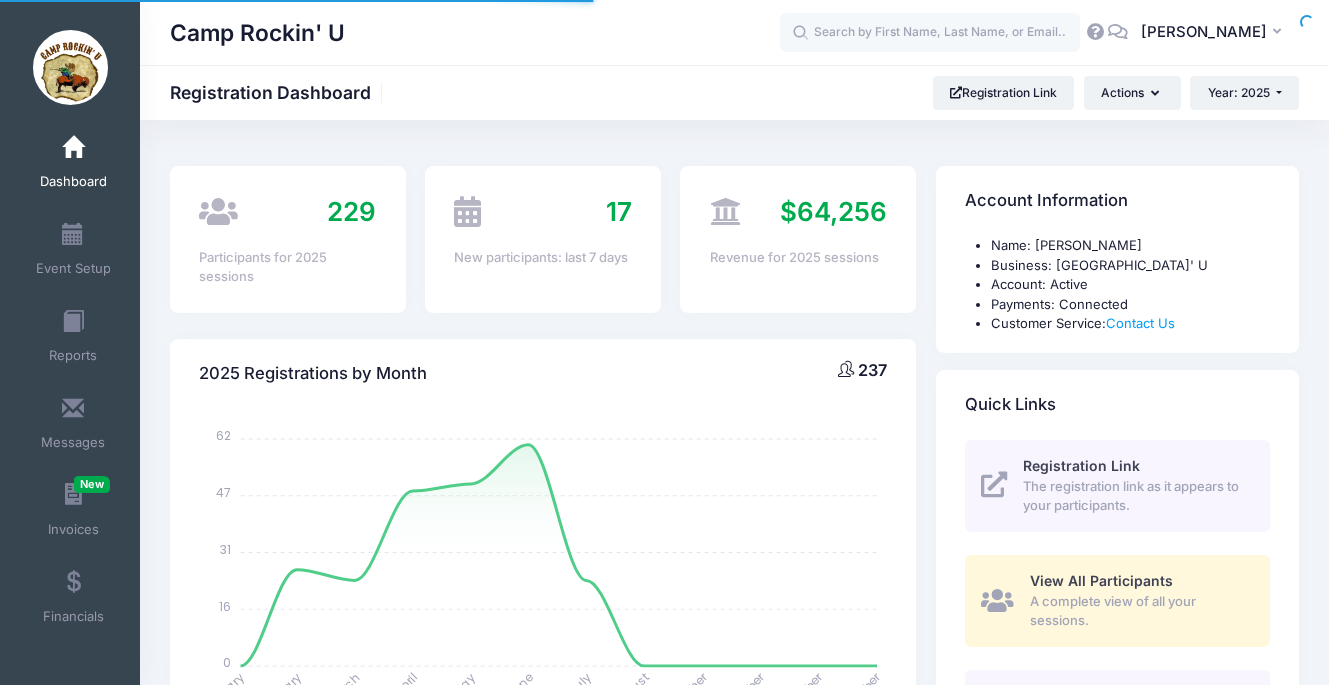 scroll, scrollTop: 0, scrollLeft: 0, axis: both 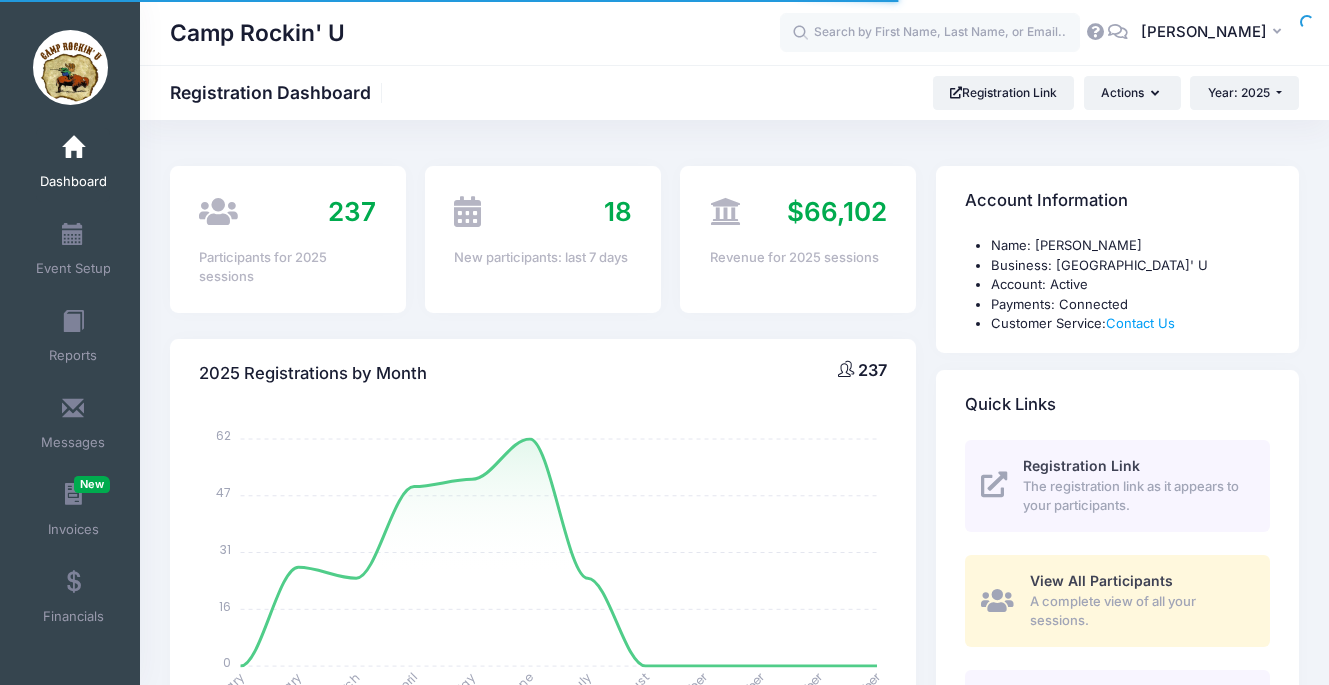 select 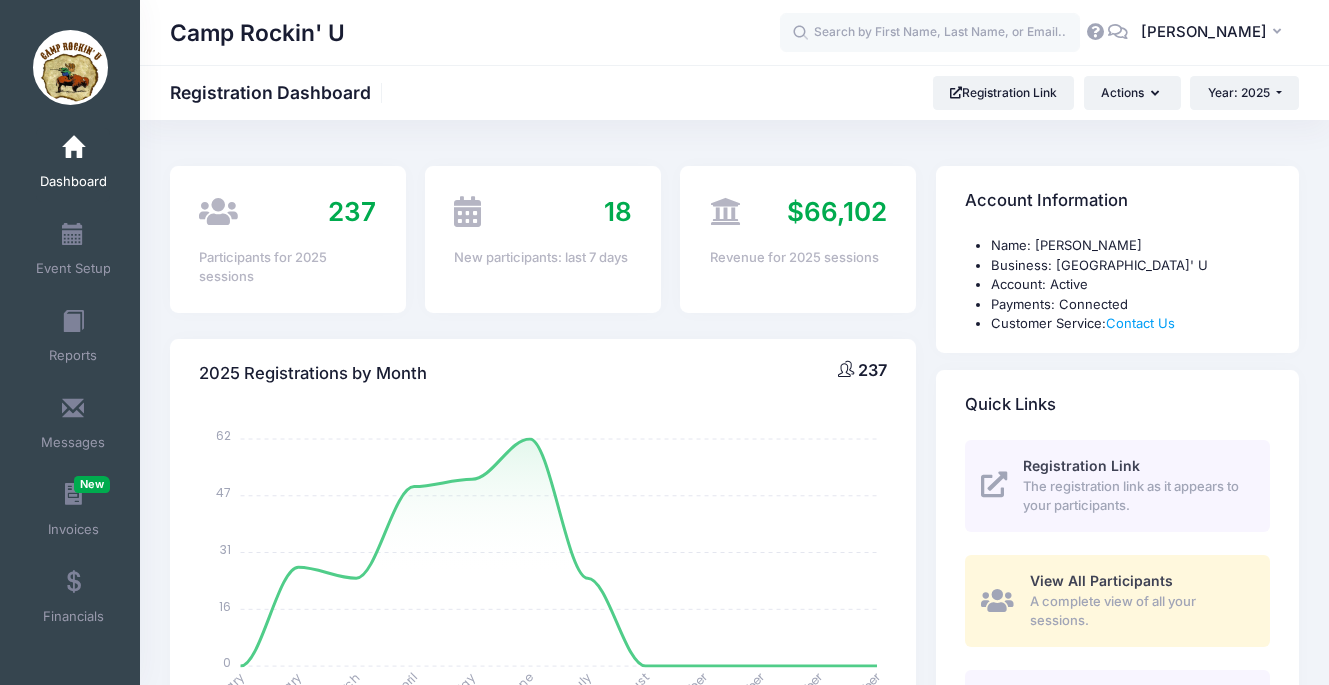 scroll, scrollTop: 0, scrollLeft: 0, axis: both 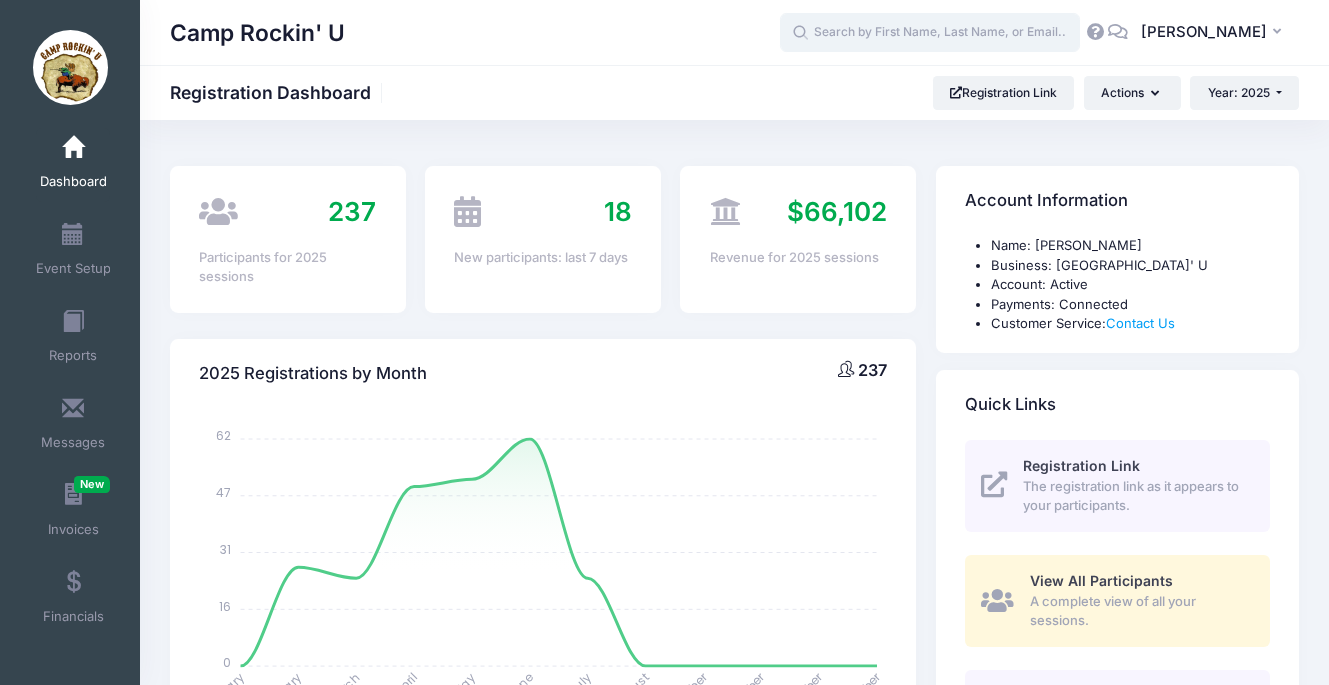 click at bounding box center [930, 33] 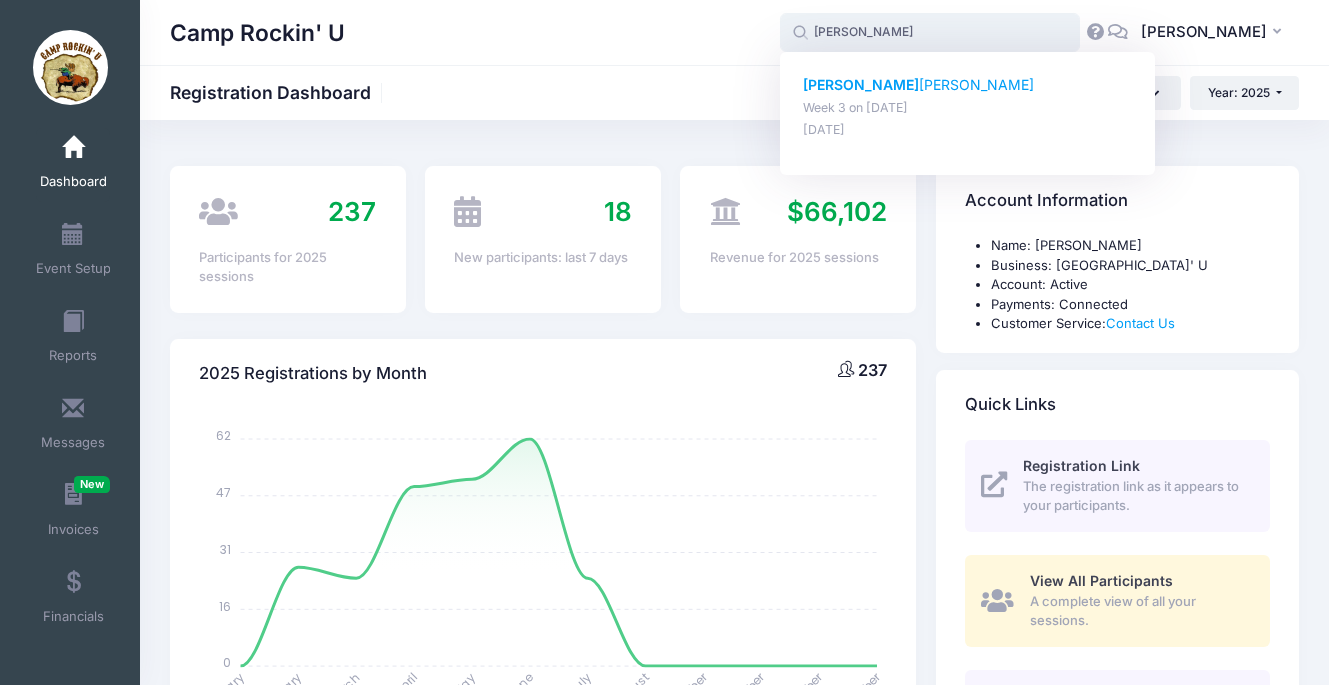 click on "[PERSON_NAME]" 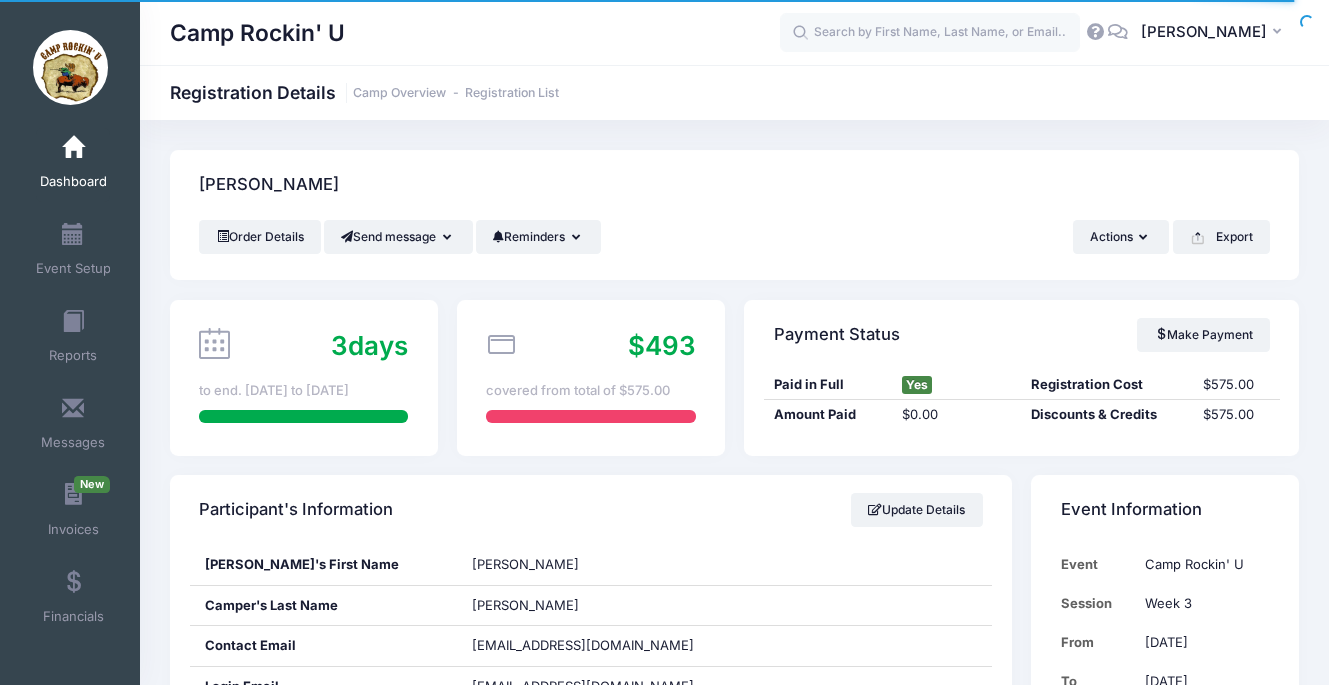 scroll, scrollTop: 0, scrollLeft: 0, axis: both 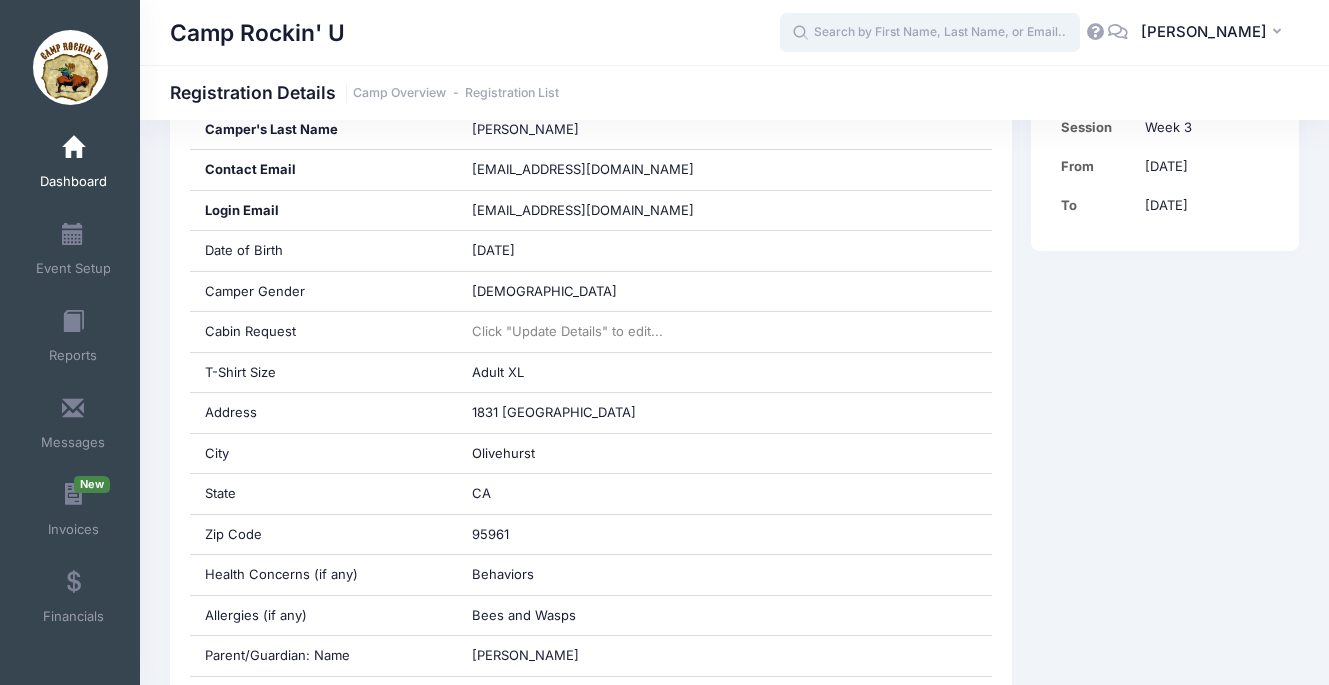 click at bounding box center (930, 33) 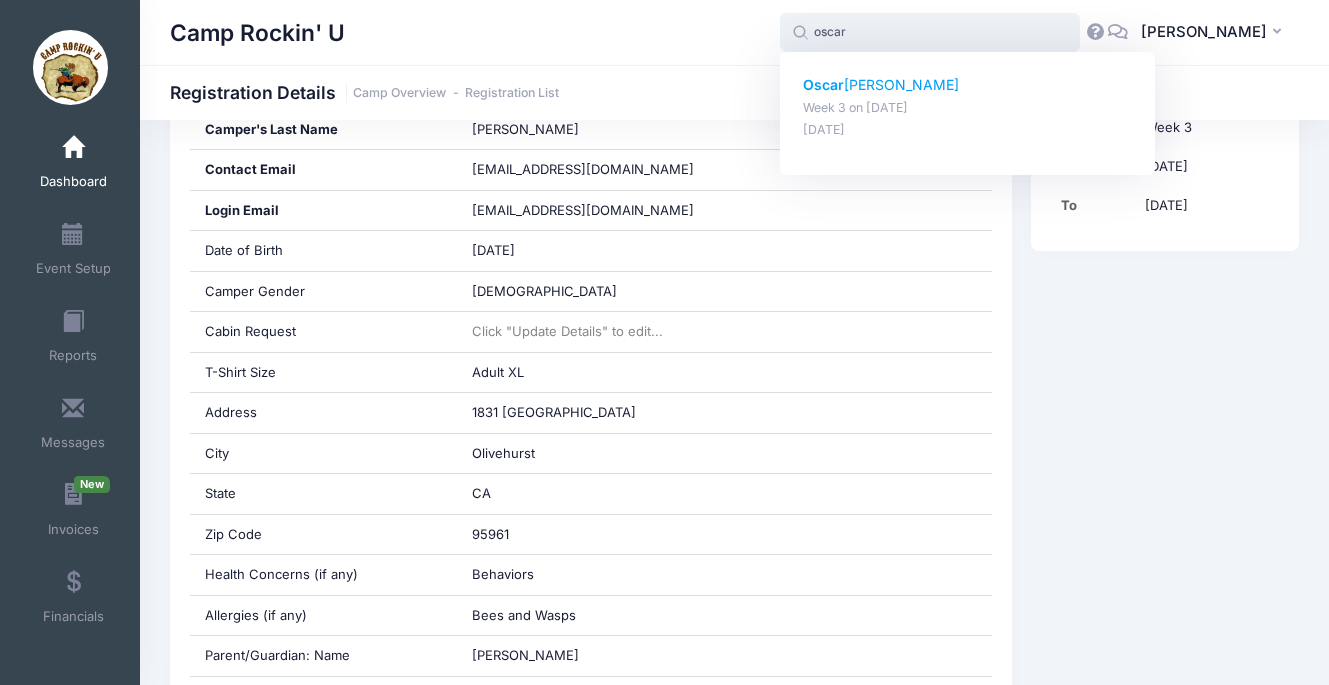 click on "Oscar  Banerjee" at bounding box center (968, 85) 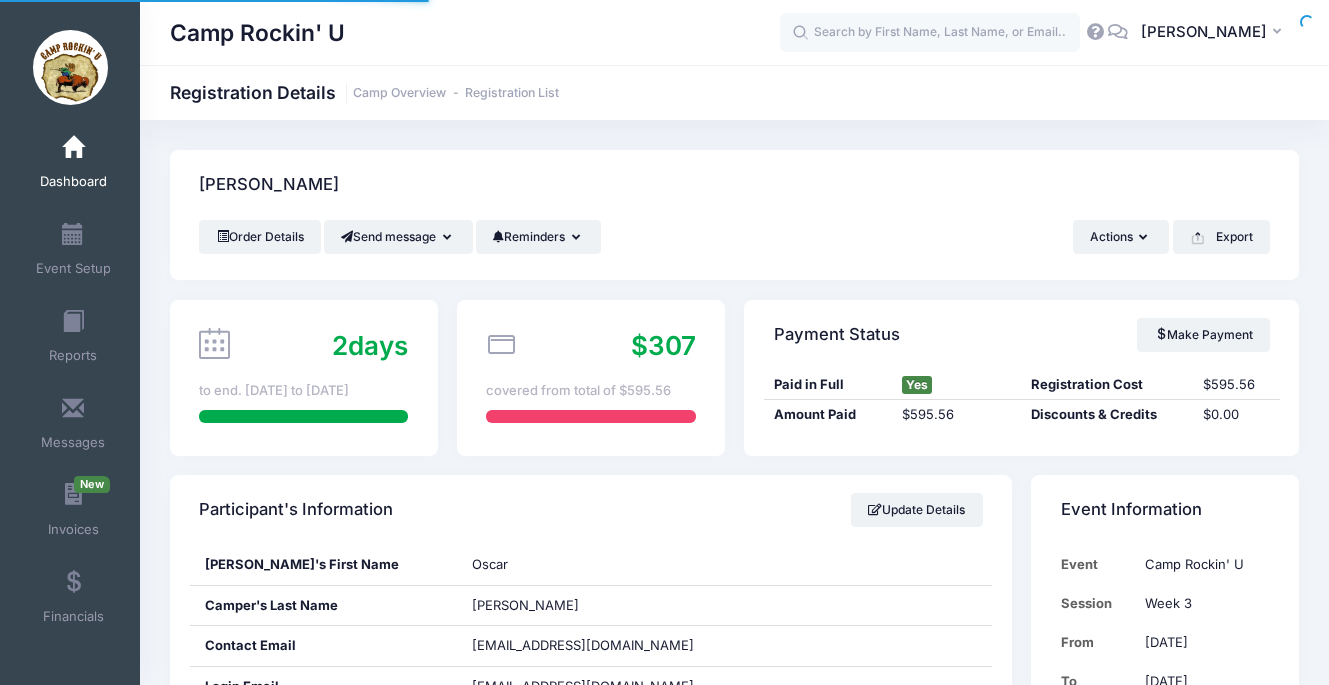 scroll, scrollTop: 0, scrollLeft: 0, axis: both 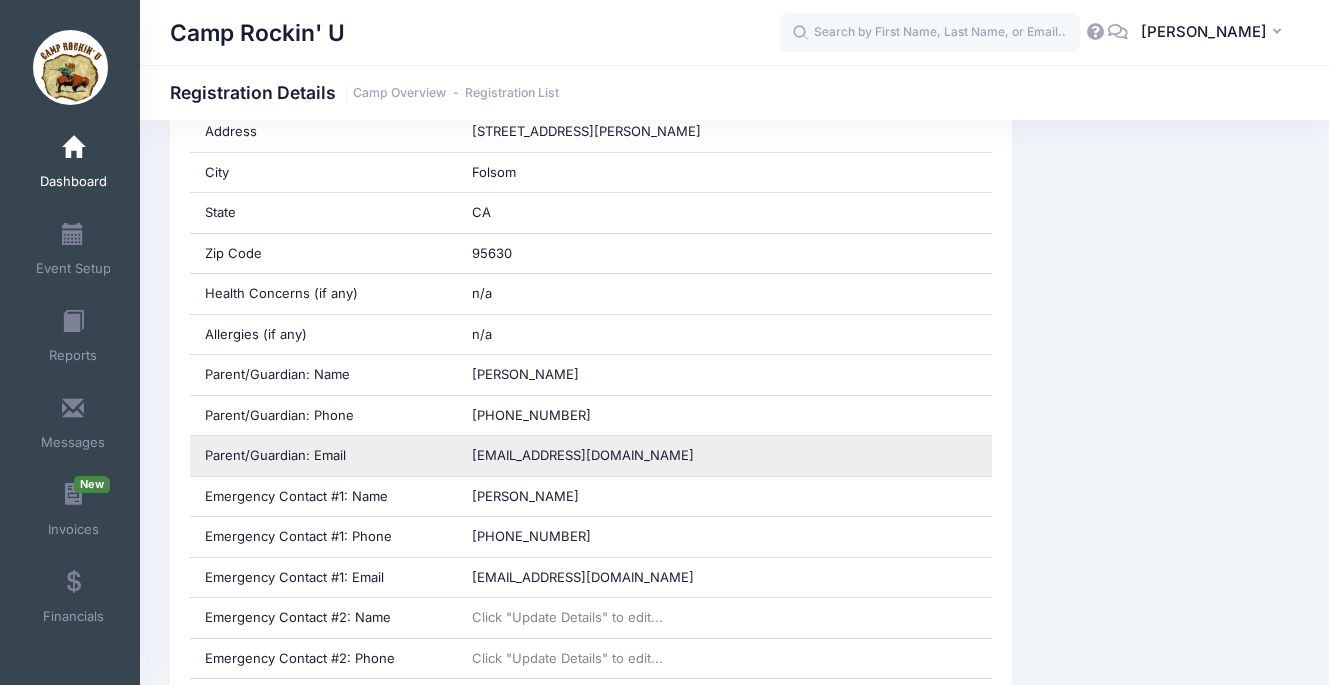 click on "1audmom@gmail.com" at bounding box center [724, 456] 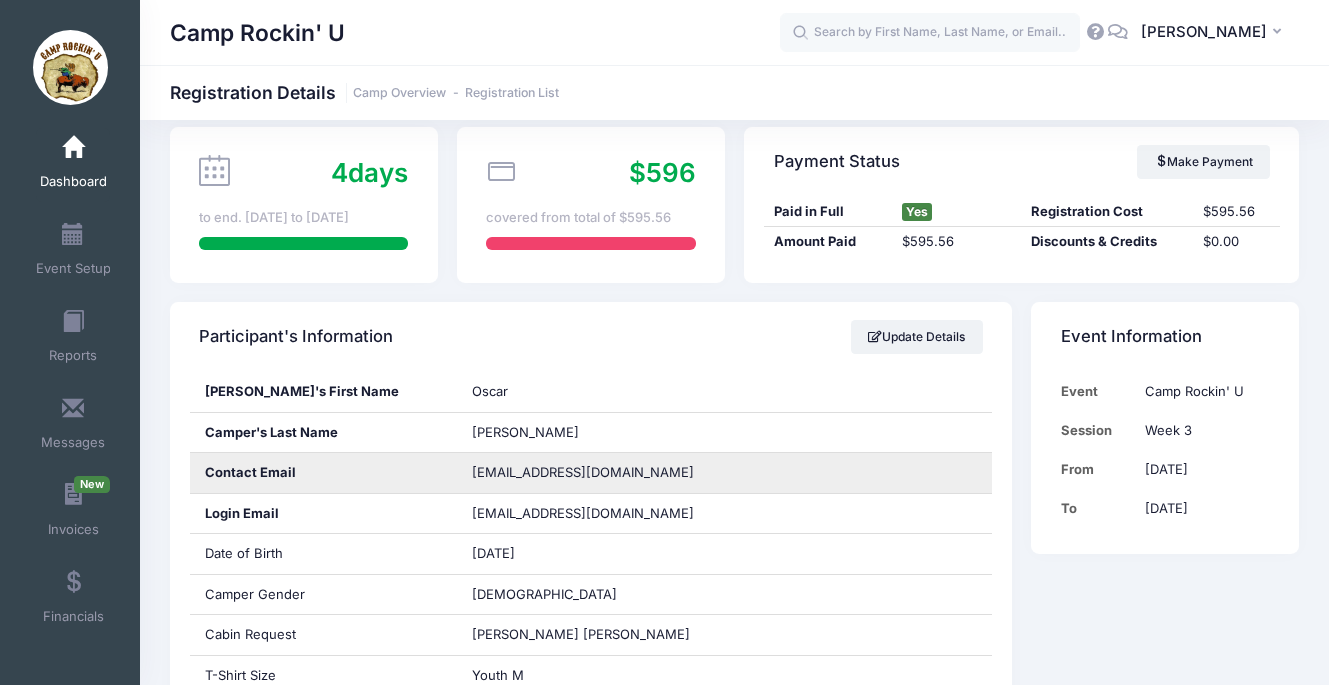 scroll, scrollTop: 121, scrollLeft: 0, axis: vertical 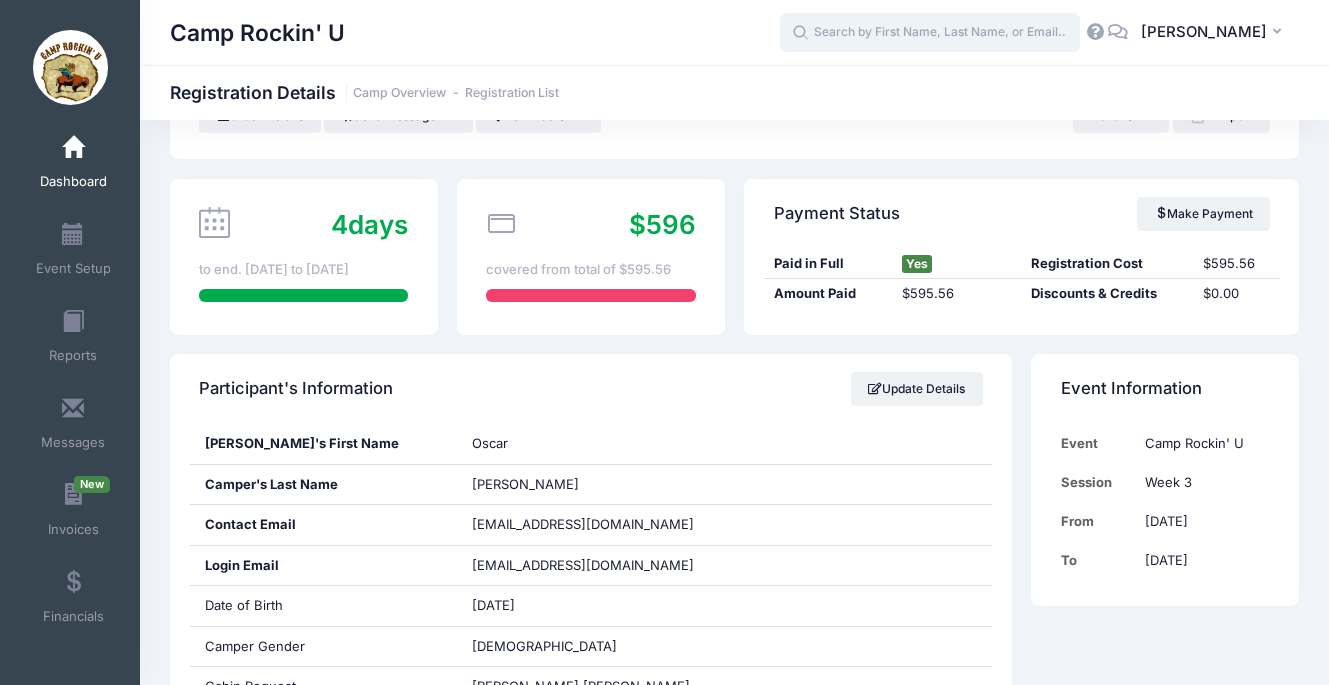 click at bounding box center (930, 33) 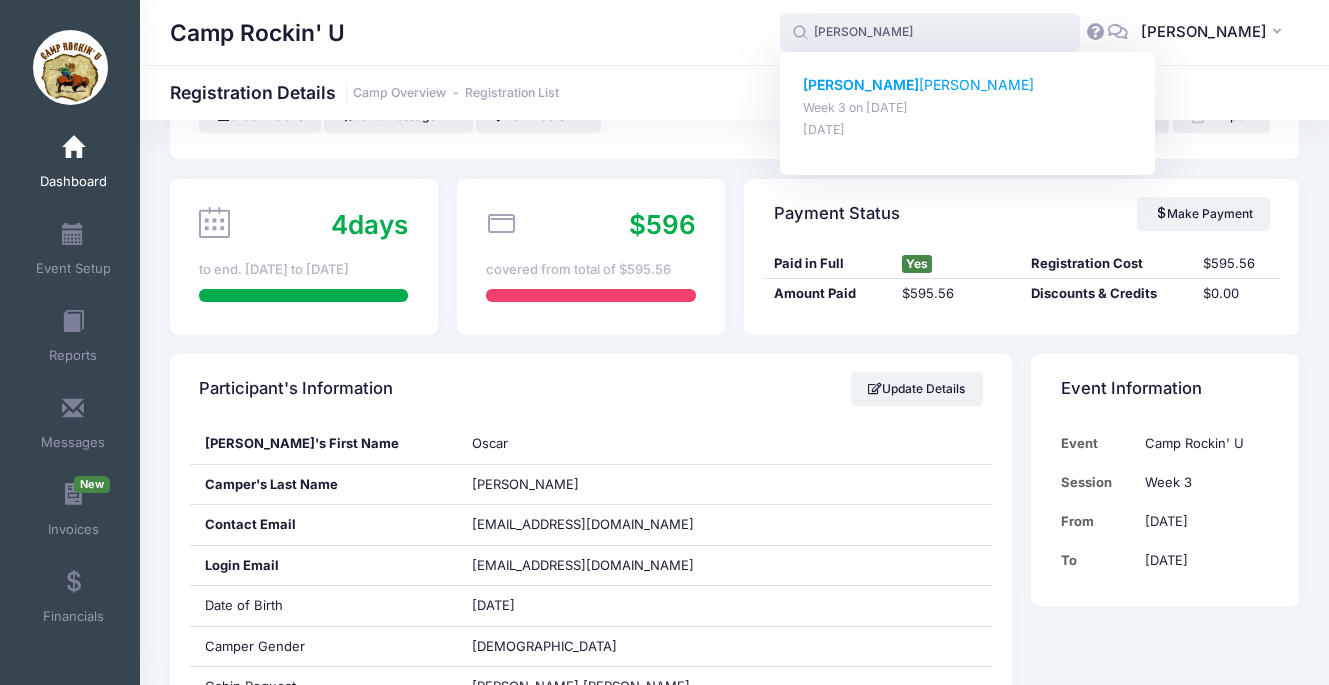 click on "Jerron  Williams" at bounding box center [968, 85] 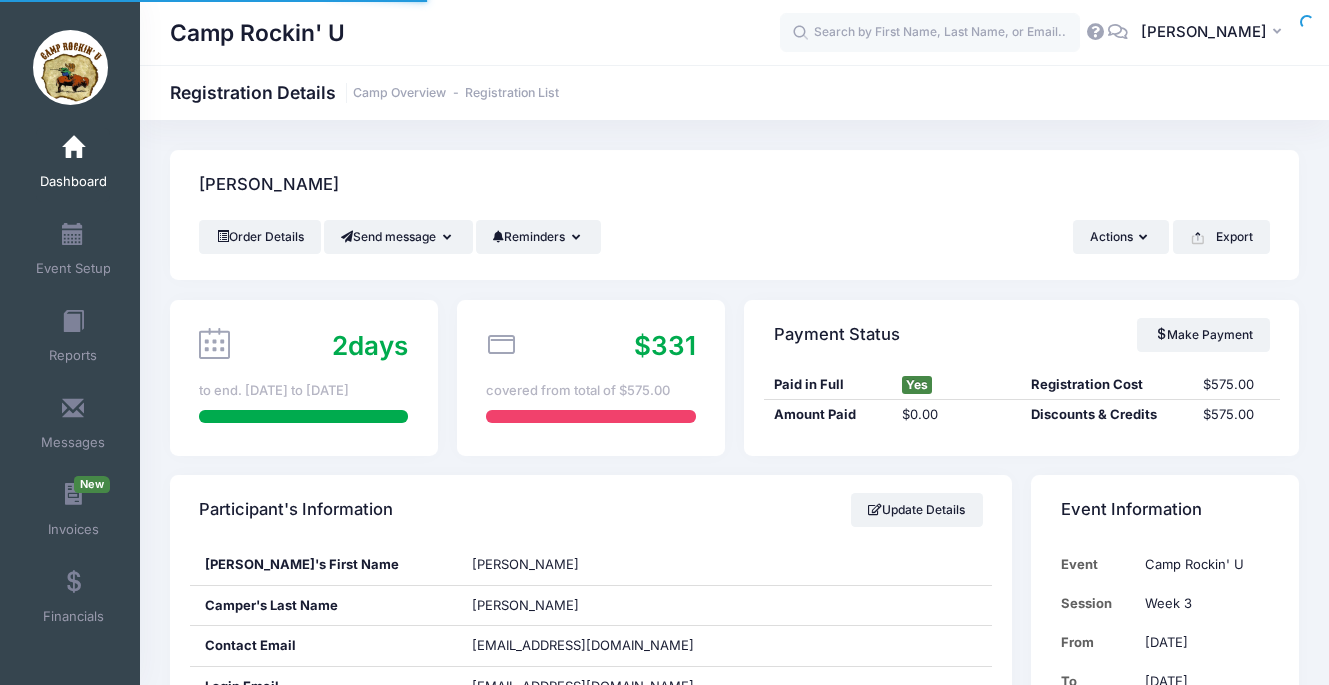 scroll, scrollTop: 0, scrollLeft: 0, axis: both 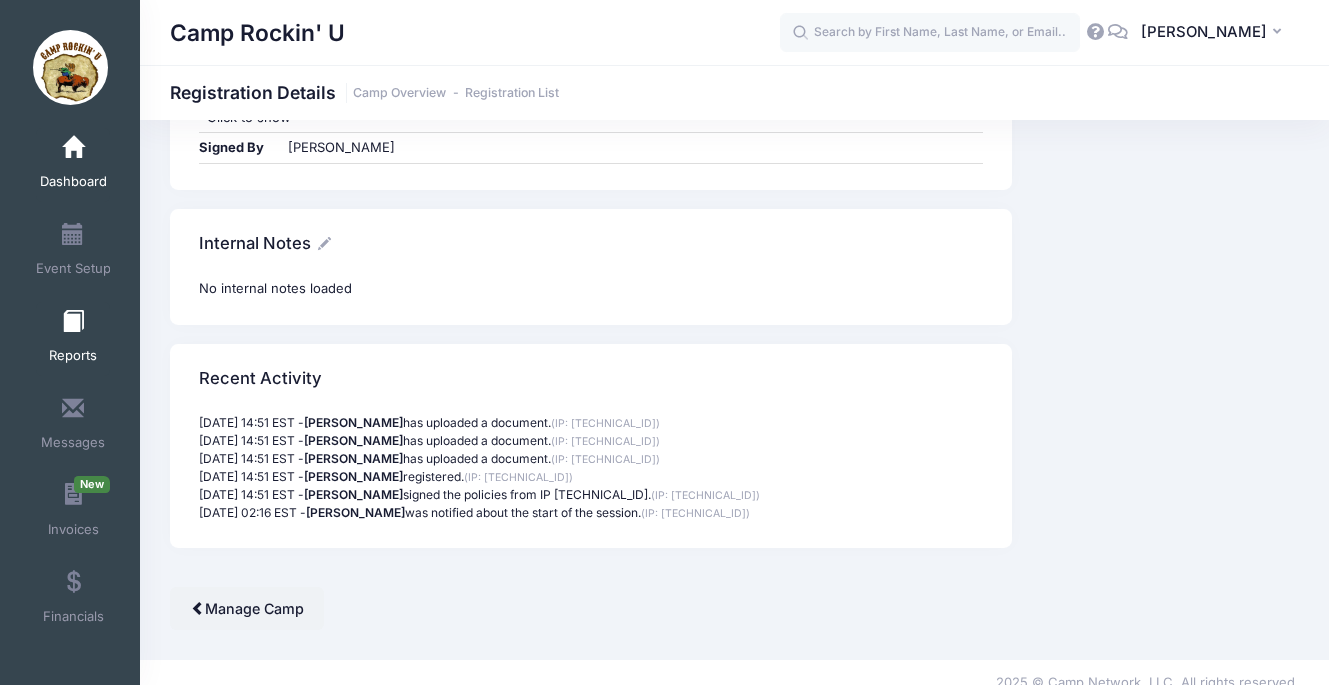 click at bounding box center (73, 322) 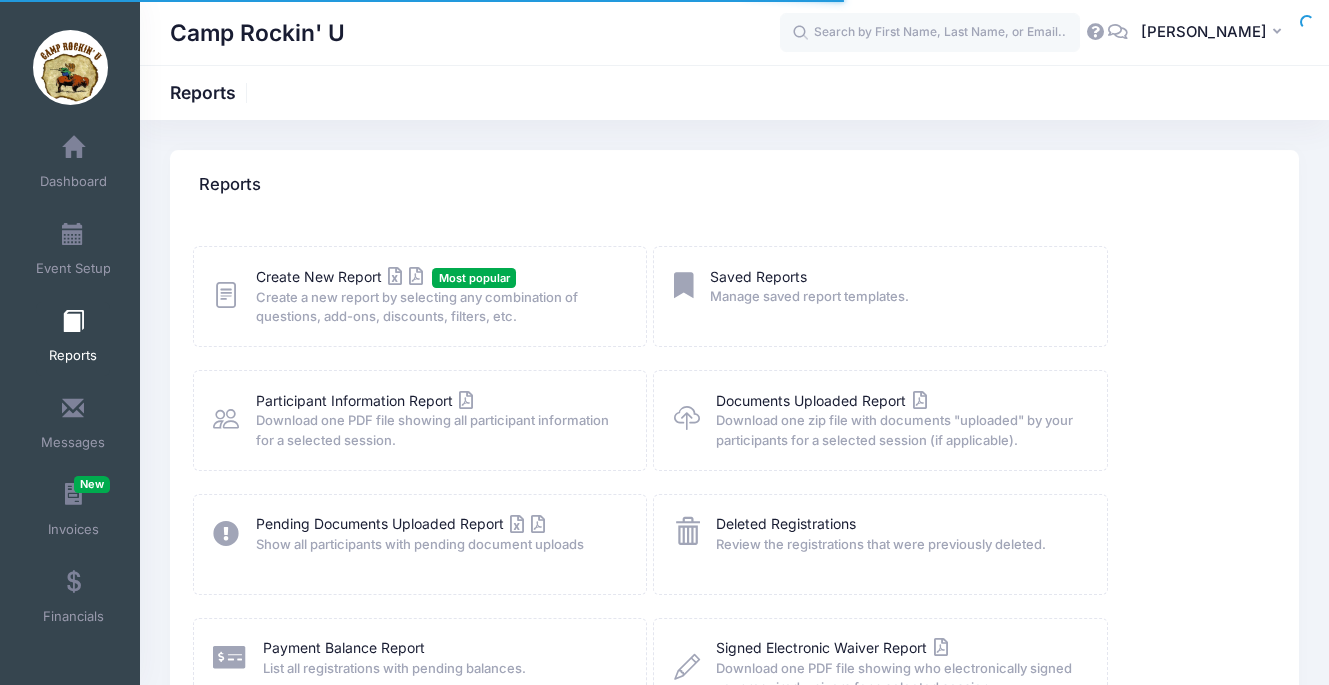 scroll, scrollTop: 0, scrollLeft: 0, axis: both 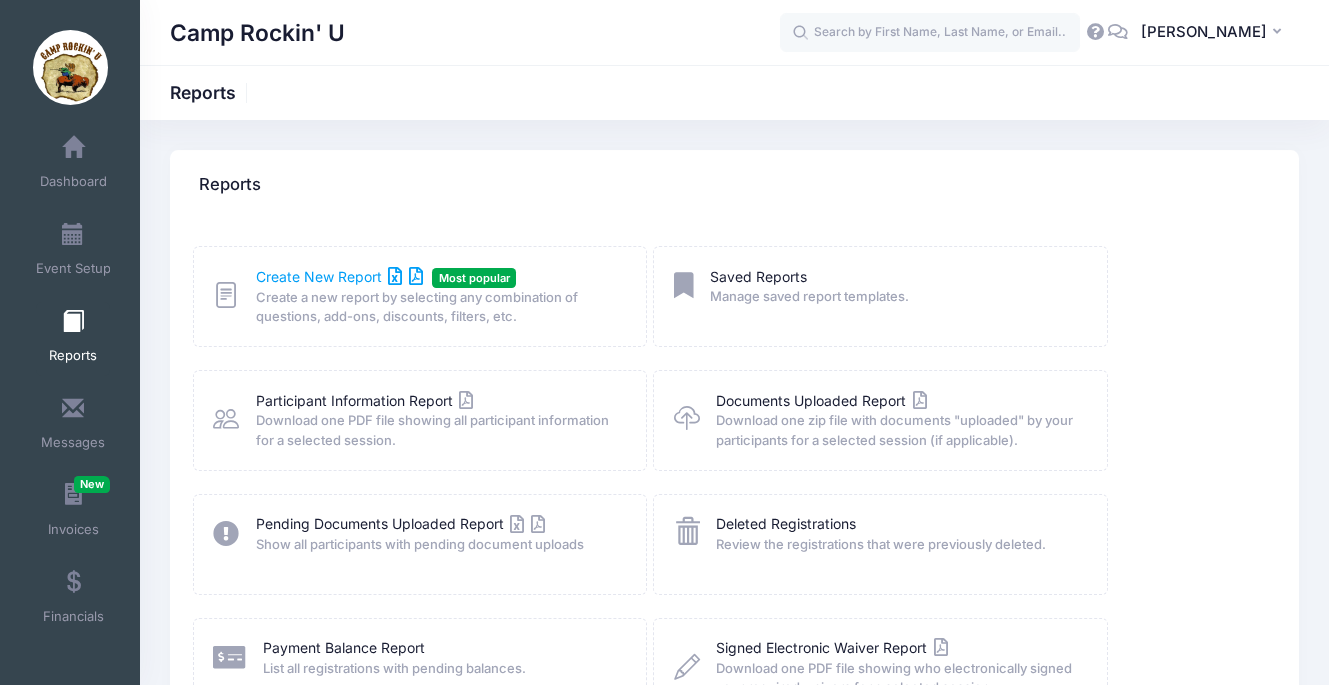 click on "Create New Report" at bounding box center [339, 276] 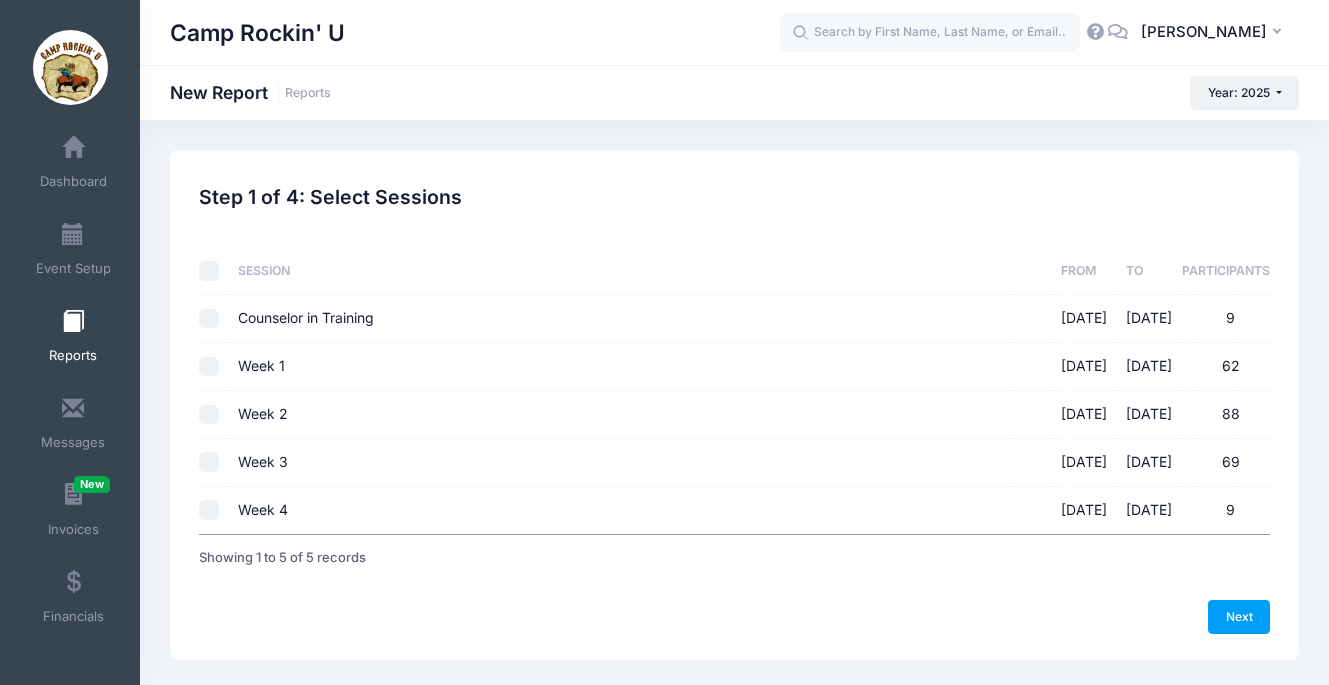 scroll, scrollTop: 0, scrollLeft: 0, axis: both 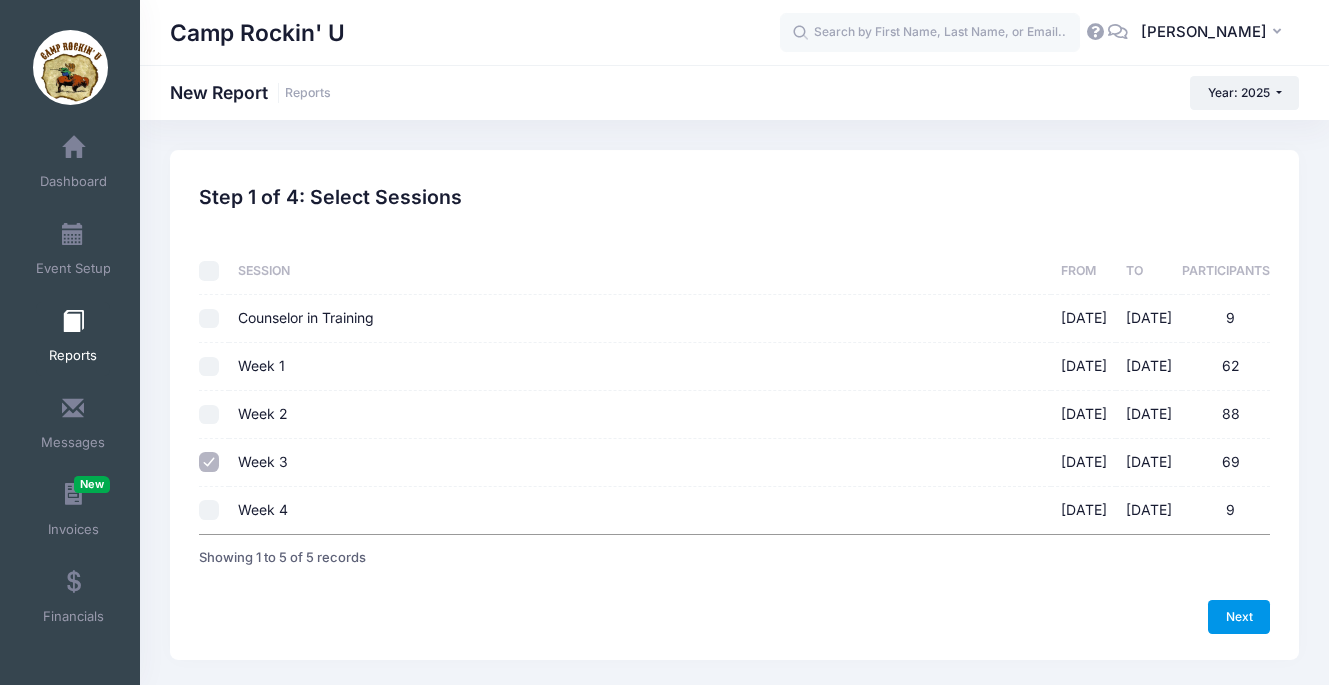 click on "Next" at bounding box center [1239, 617] 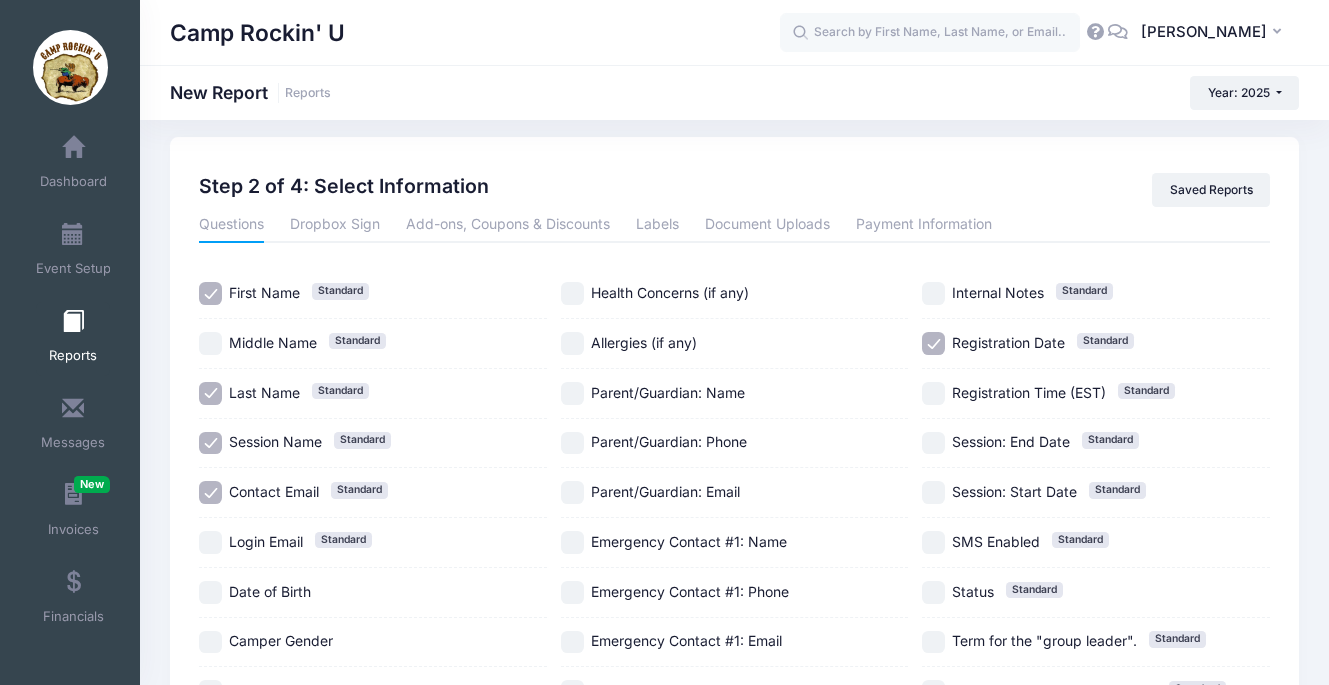 scroll, scrollTop: 15, scrollLeft: 0, axis: vertical 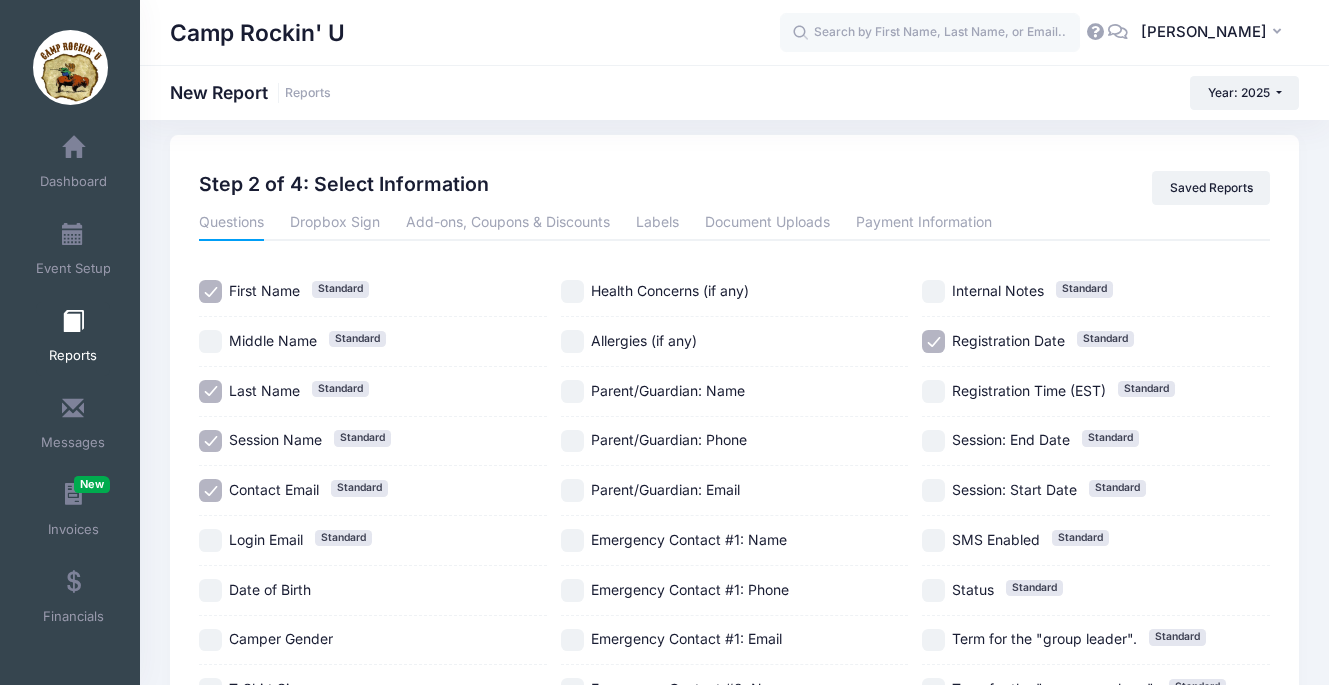 click on "Session Name Standard" at bounding box center (210, 441) 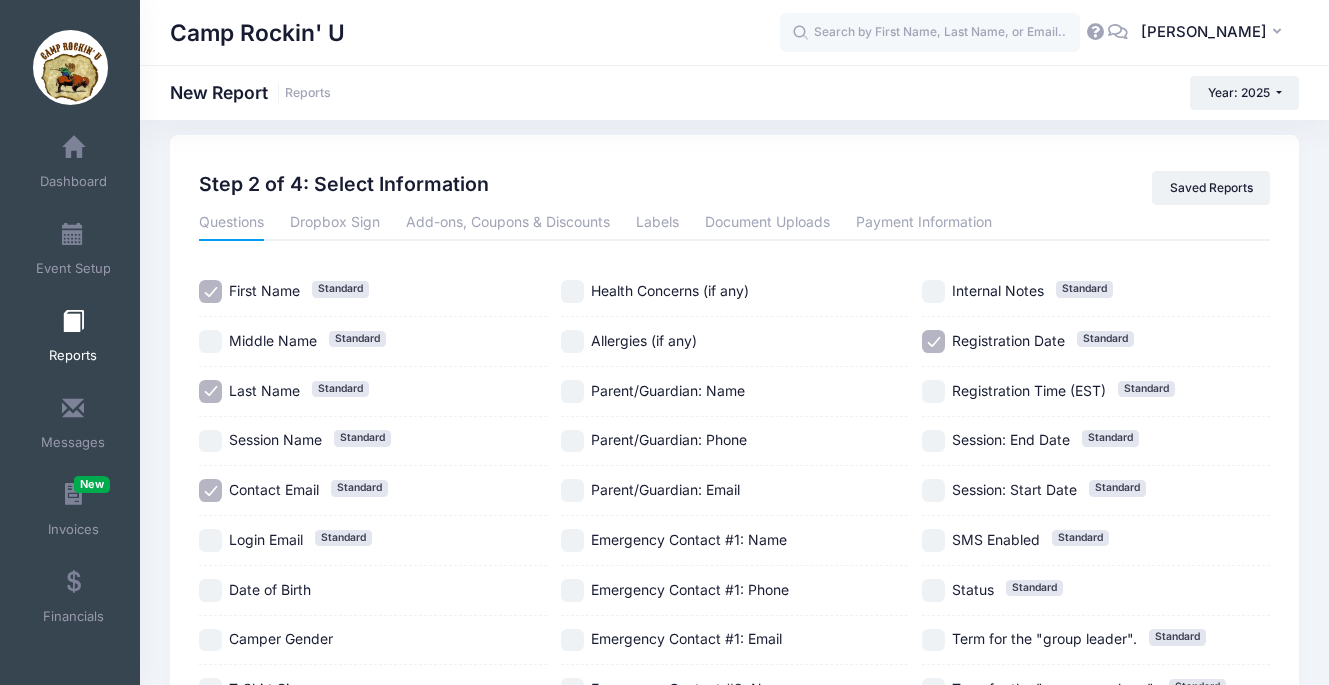 click on "Contact Email Standard" at bounding box center [210, 490] 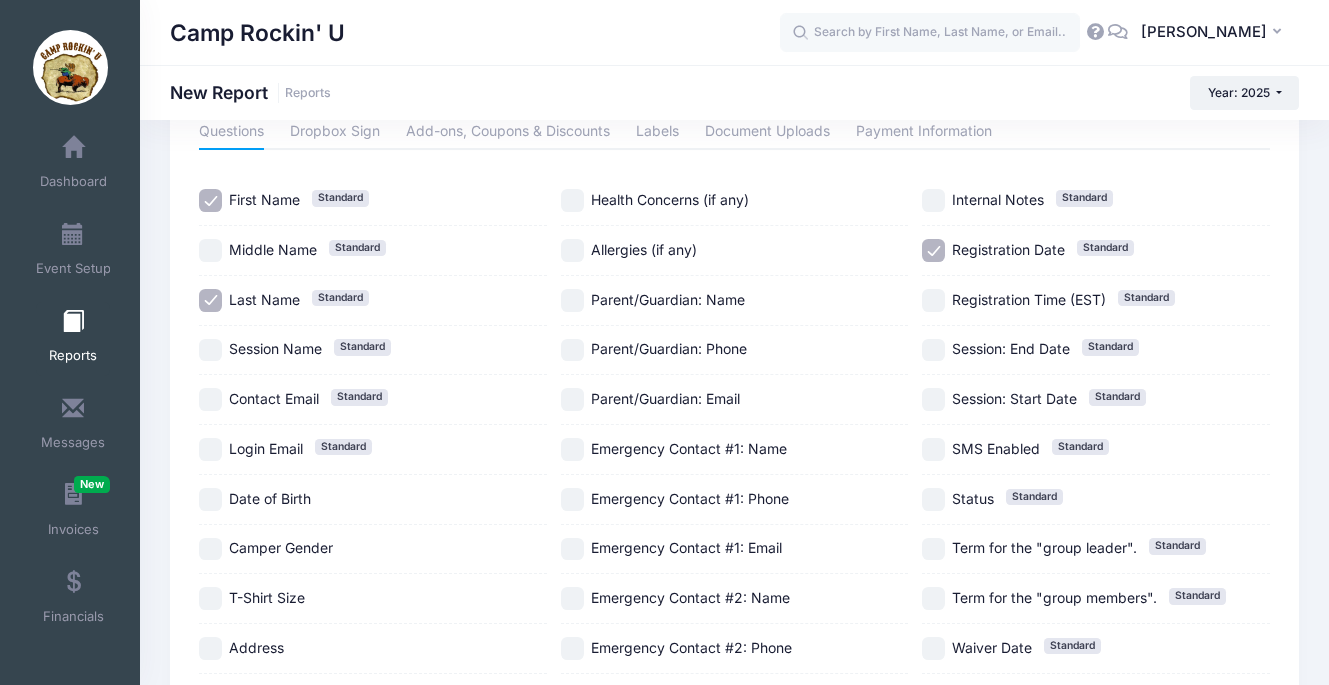scroll, scrollTop: 112, scrollLeft: 0, axis: vertical 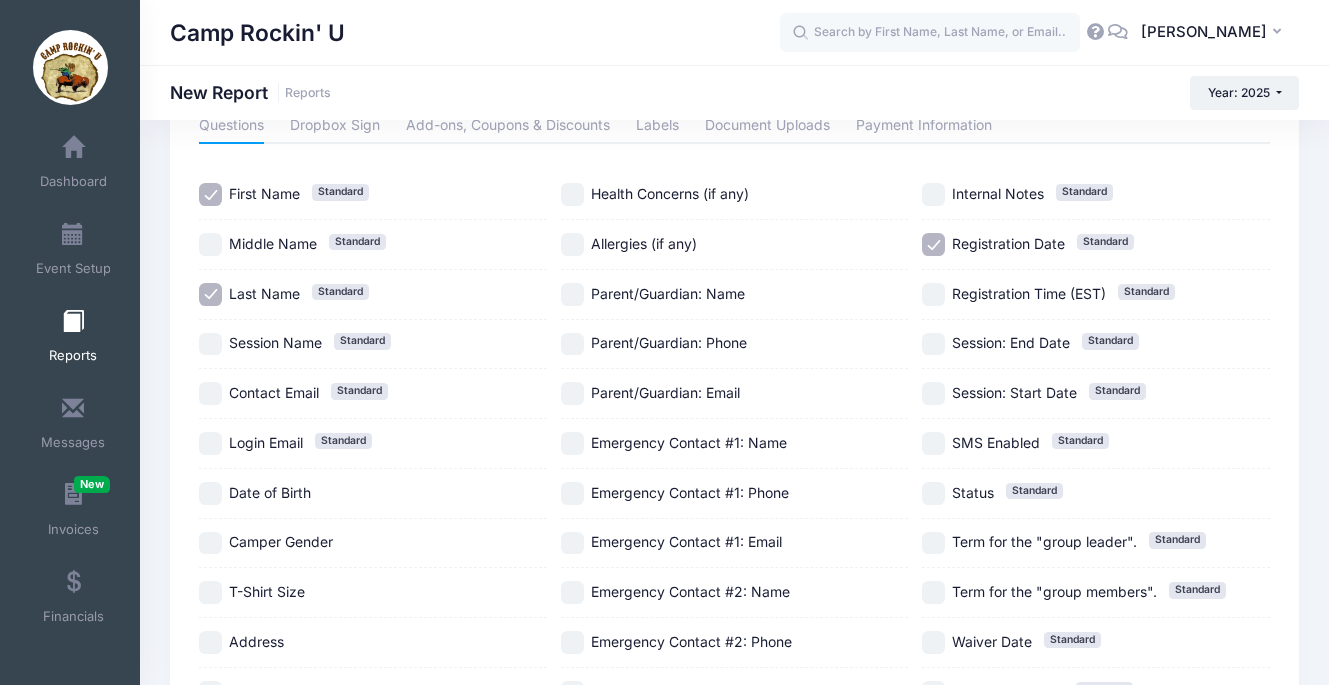 click on "Date of Birth" at bounding box center [210, 493] 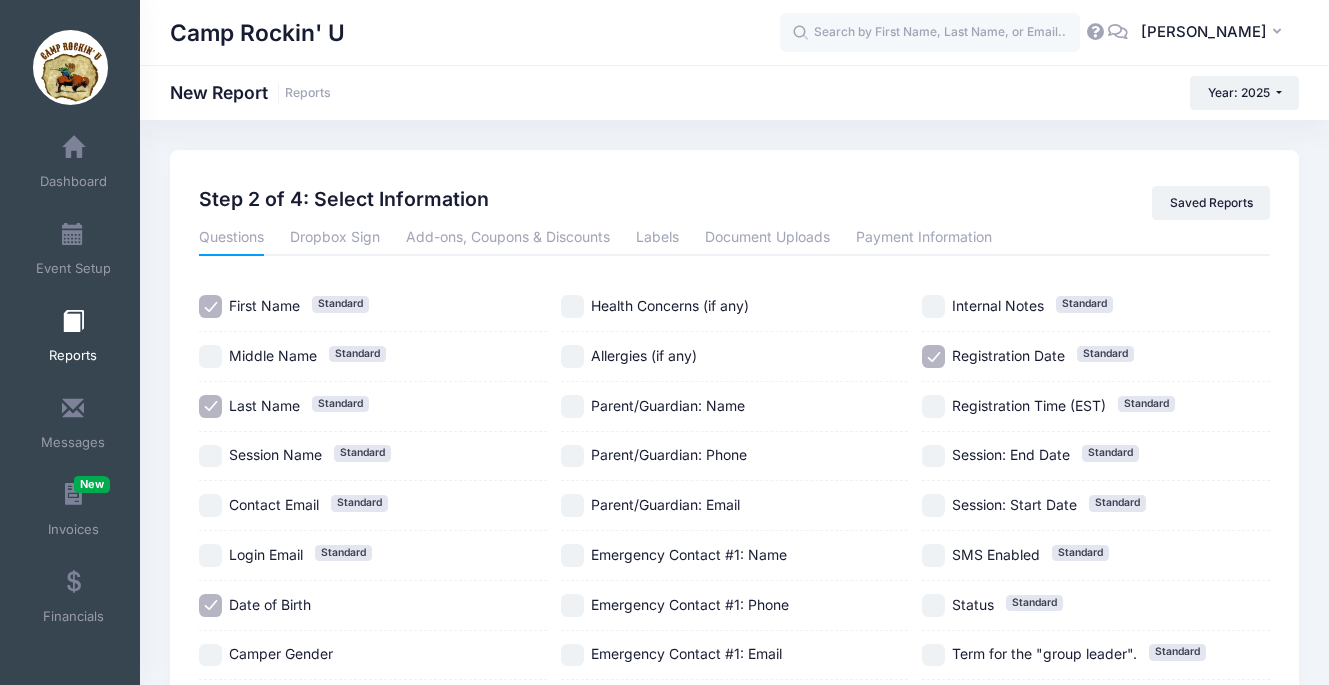 scroll, scrollTop: 0, scrollLeft: 0, axis: both 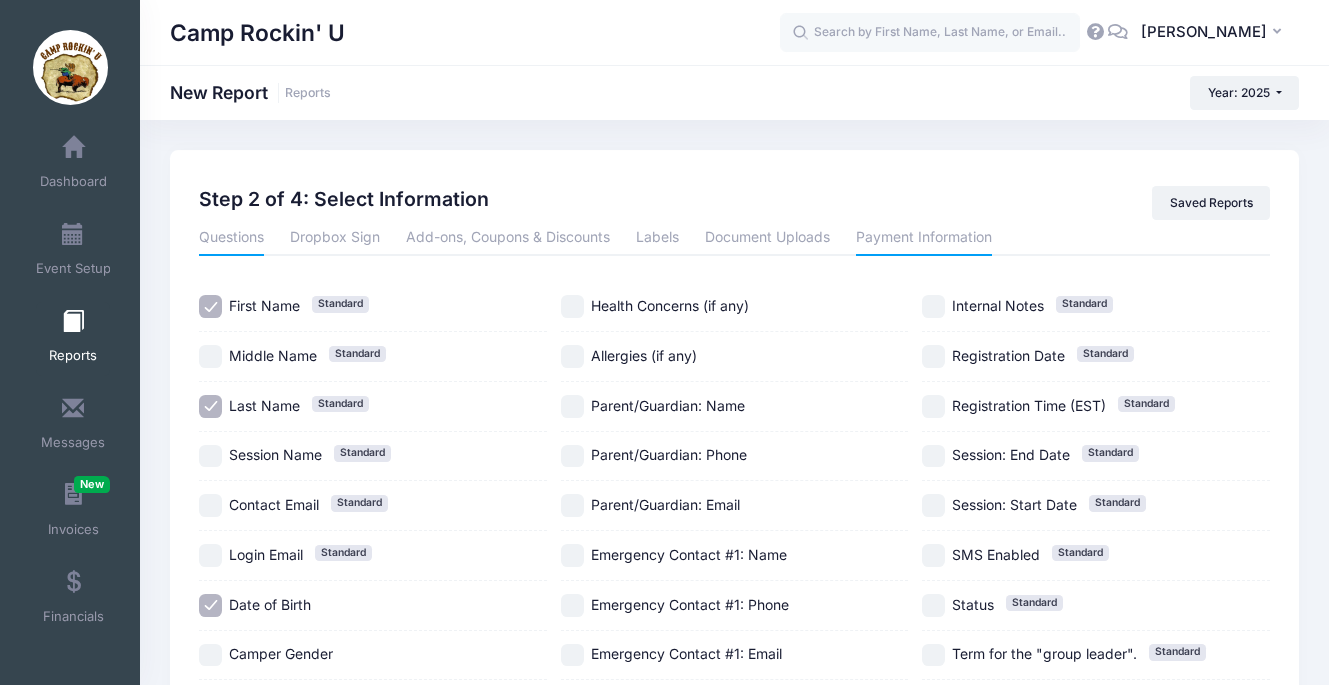 click on "Payment Information" at bounding box center (924, 238) 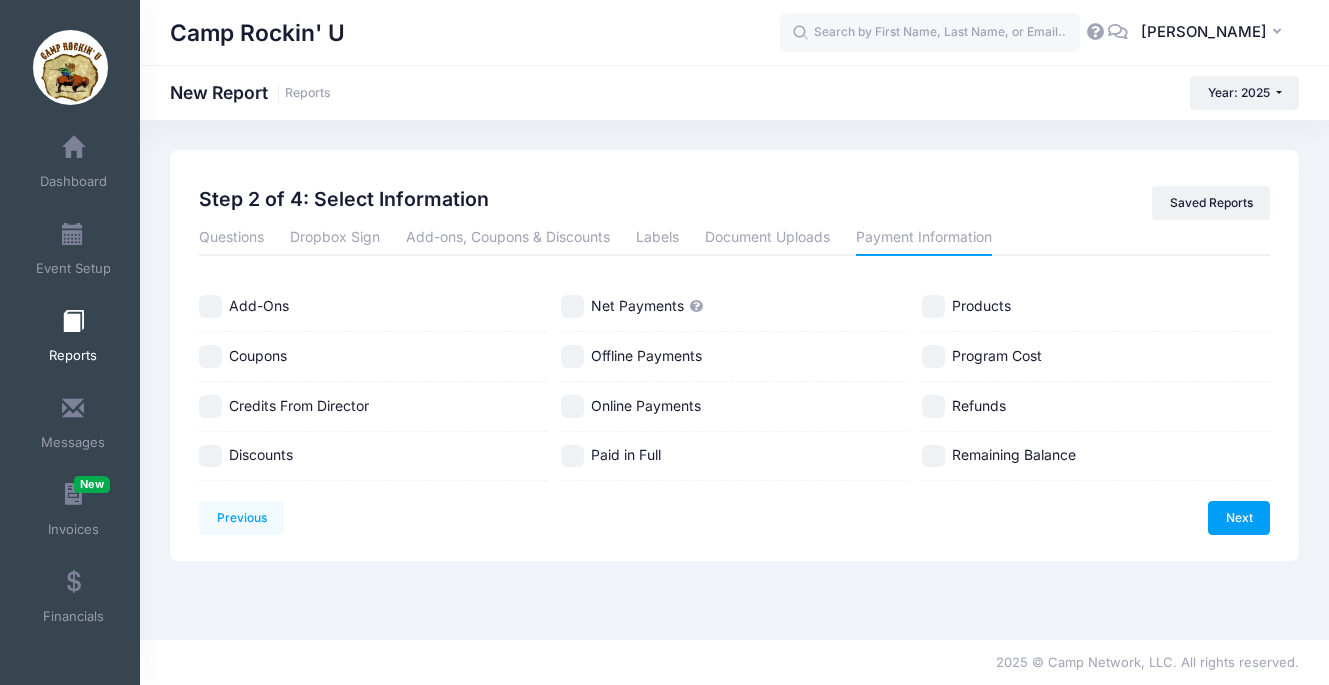 click on "Payment Information" at bounding box center [924, 238] 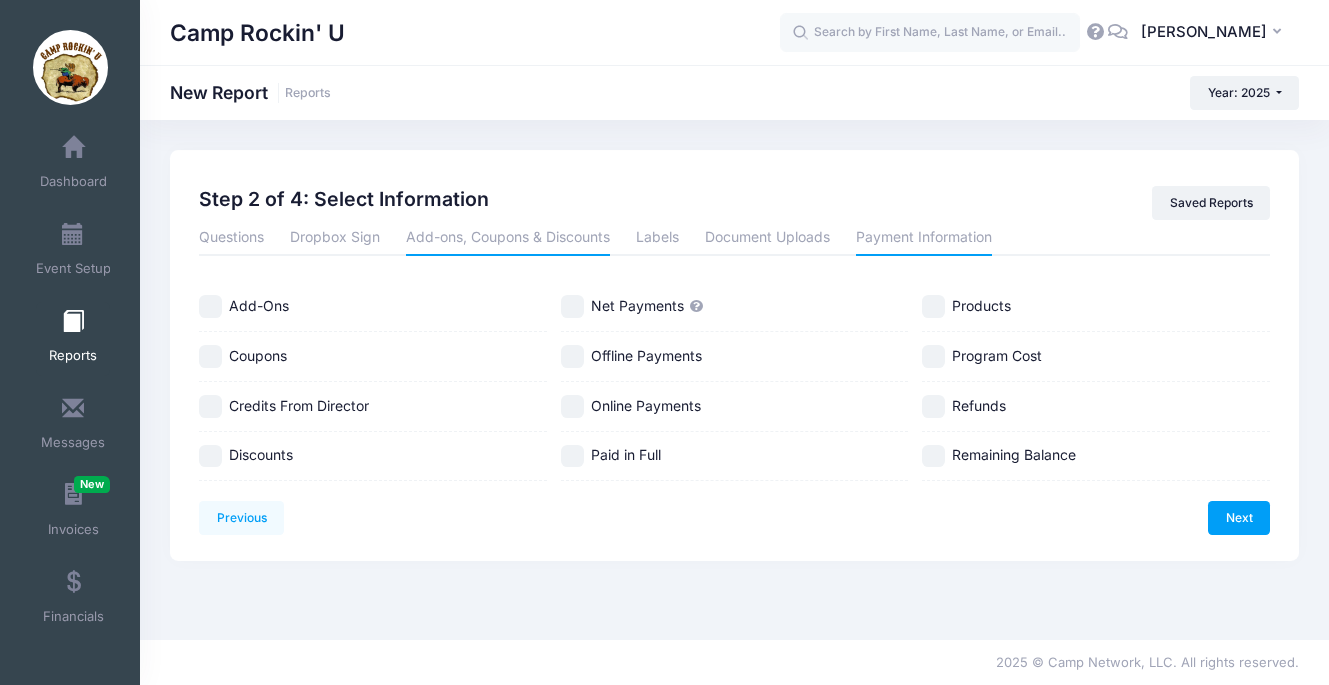click on "Add-ons, Coupons & Discounts" at bounding box center [508, 238] 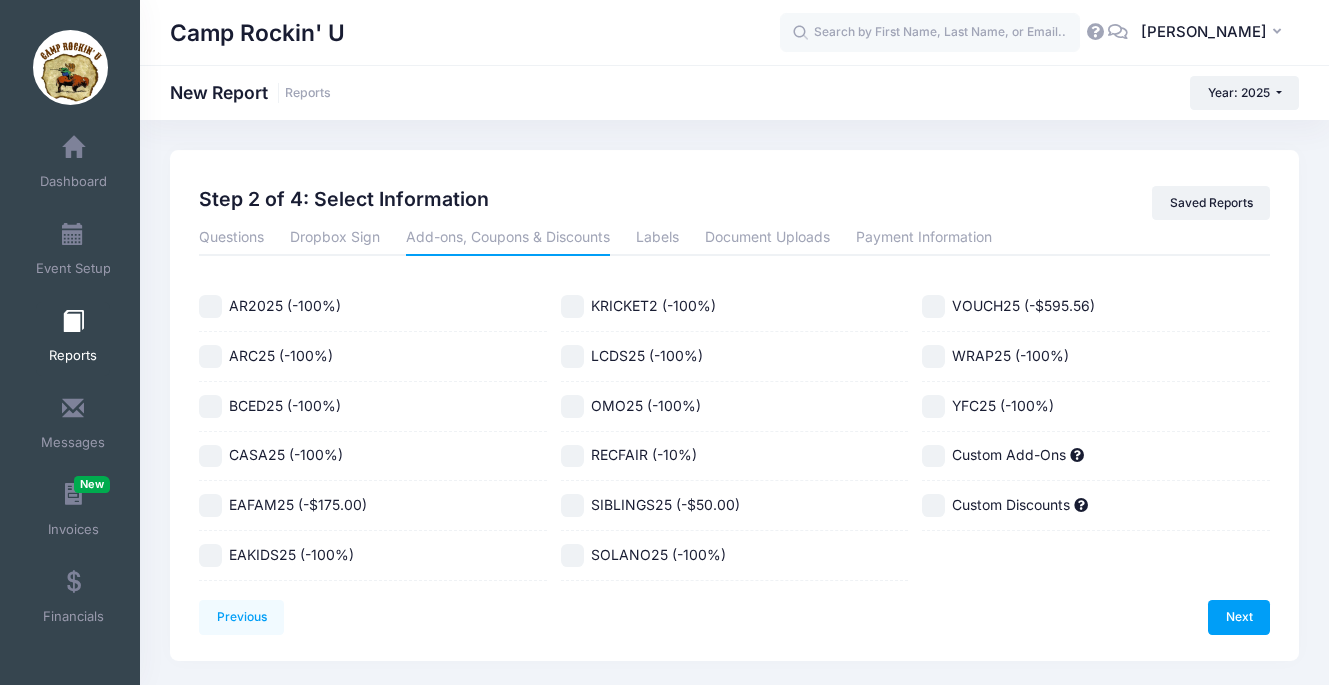 click on "EAKIDS25 (-100%)" at bounding box center (210, 555) 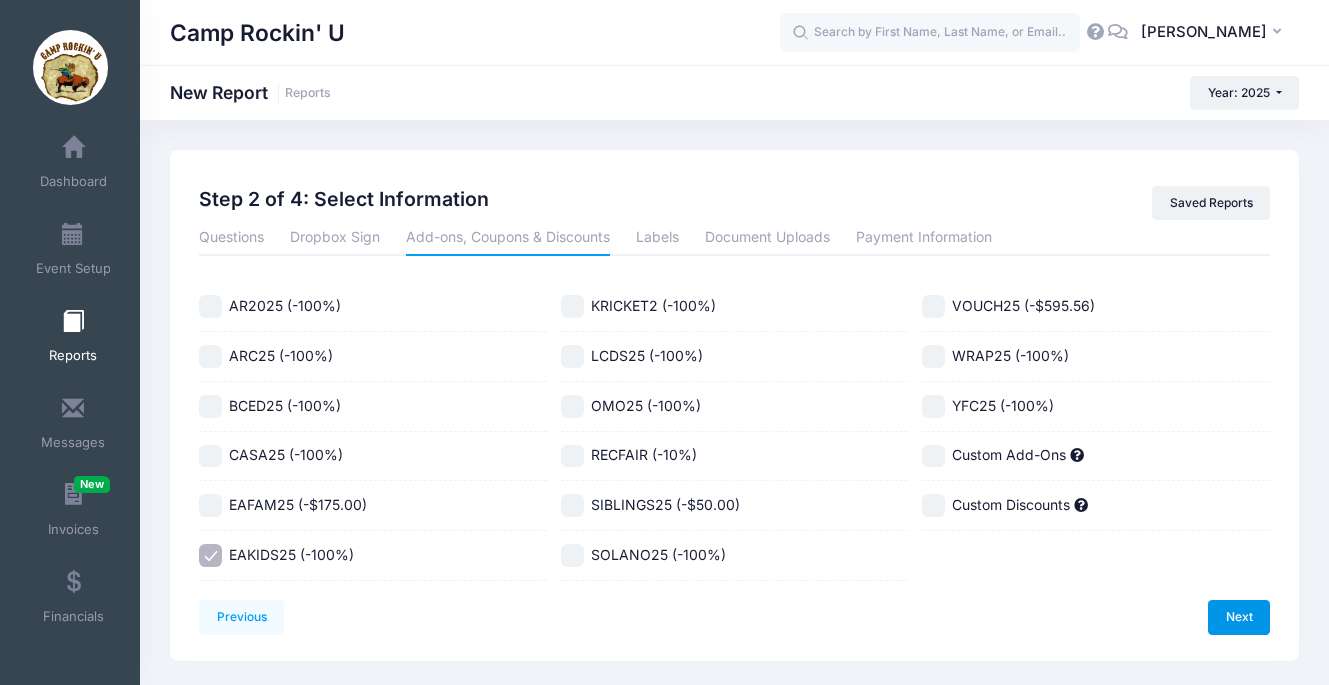 click on "Next" at bounding box center (1239, 617) 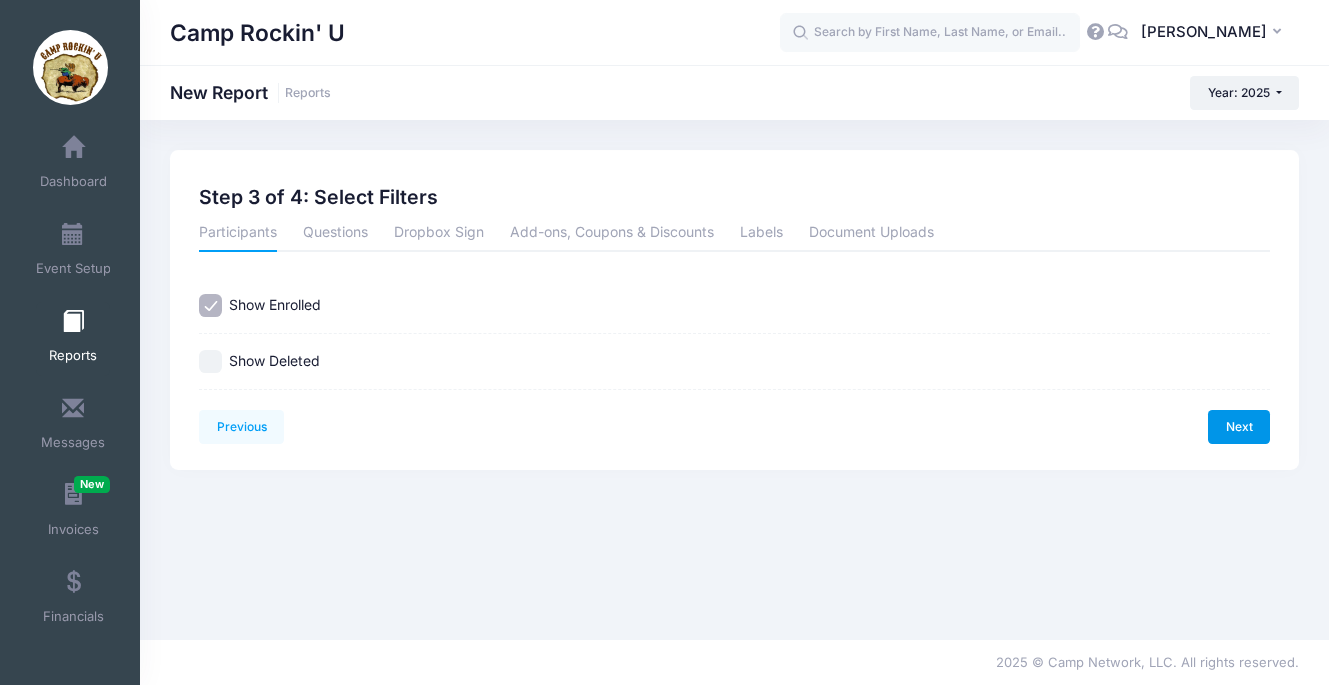 click on "Next" at bounding box center (1239, 427) 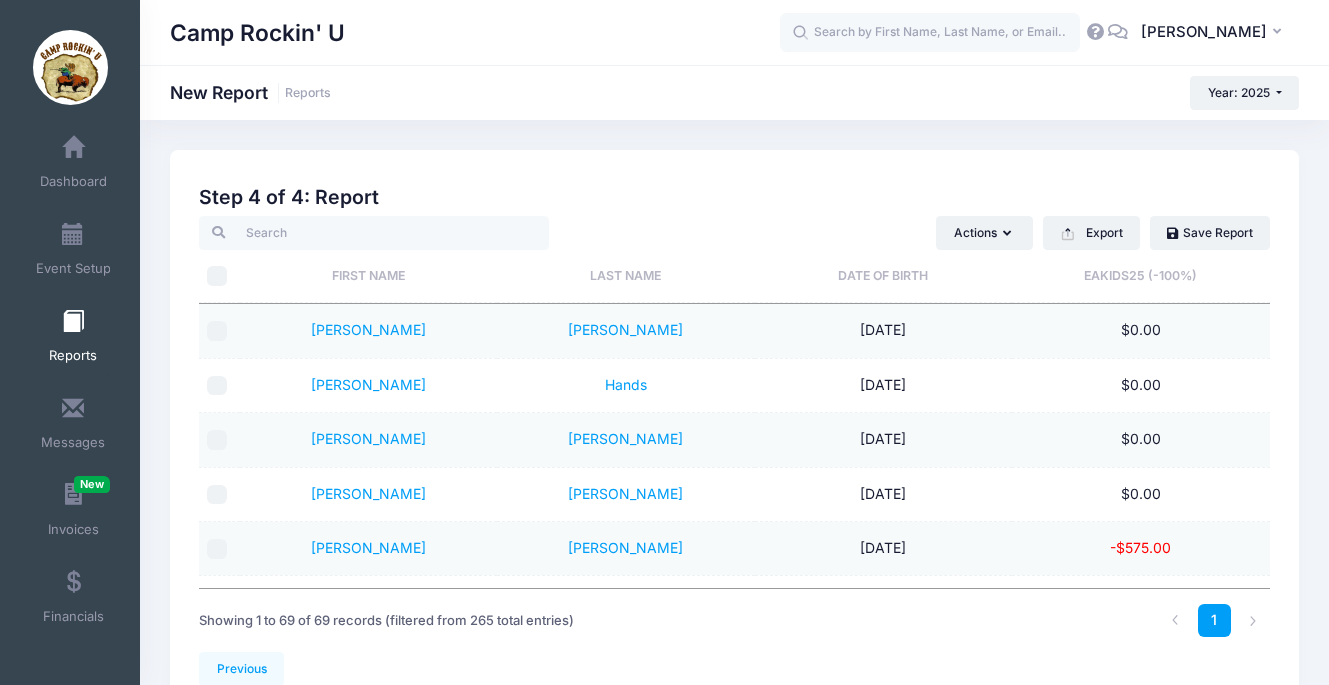 click on "Last Name" at bounding box center [626, 276] 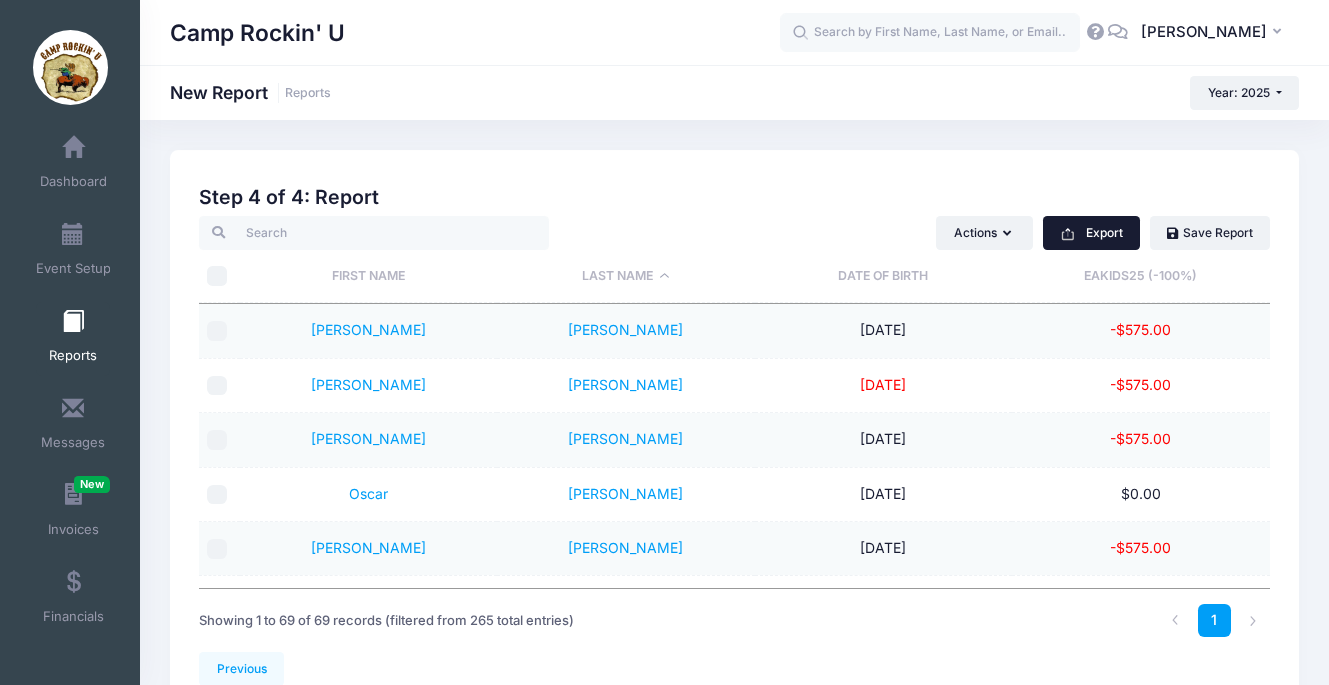 click on "Export" at bounding box center [1091, 233] 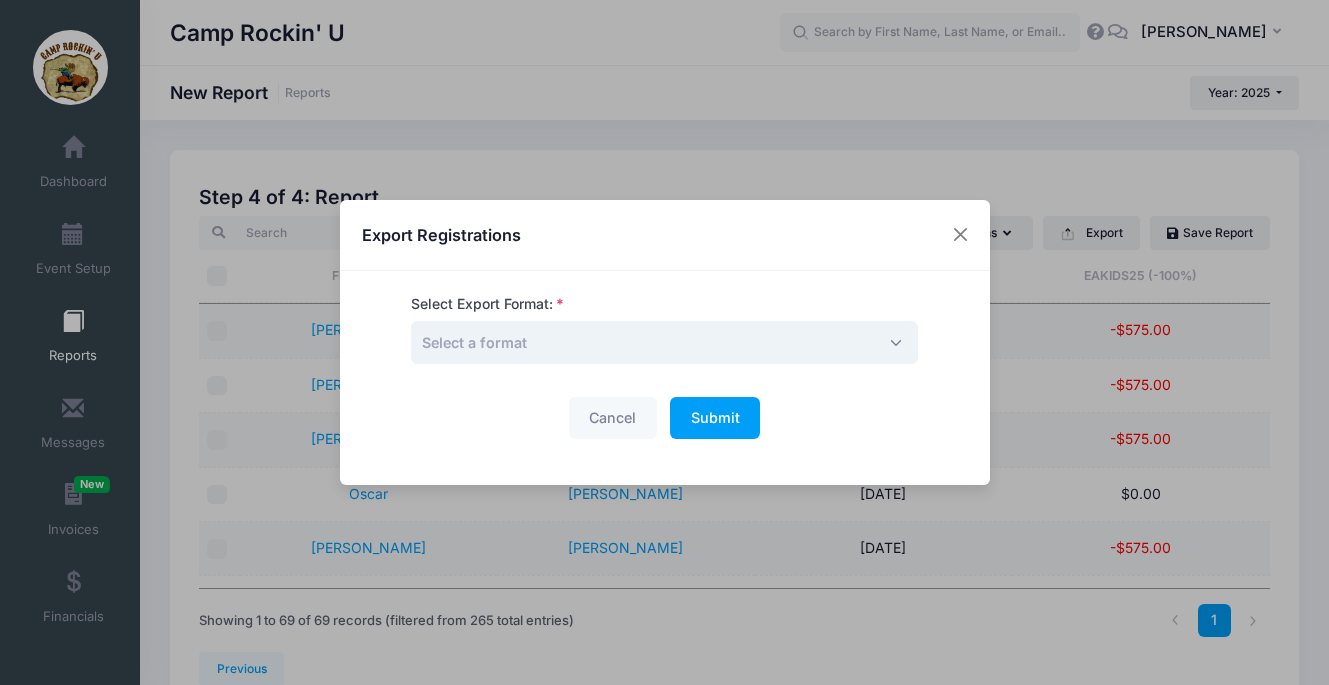 click on "Select a format" at bounding box center (664, 342) 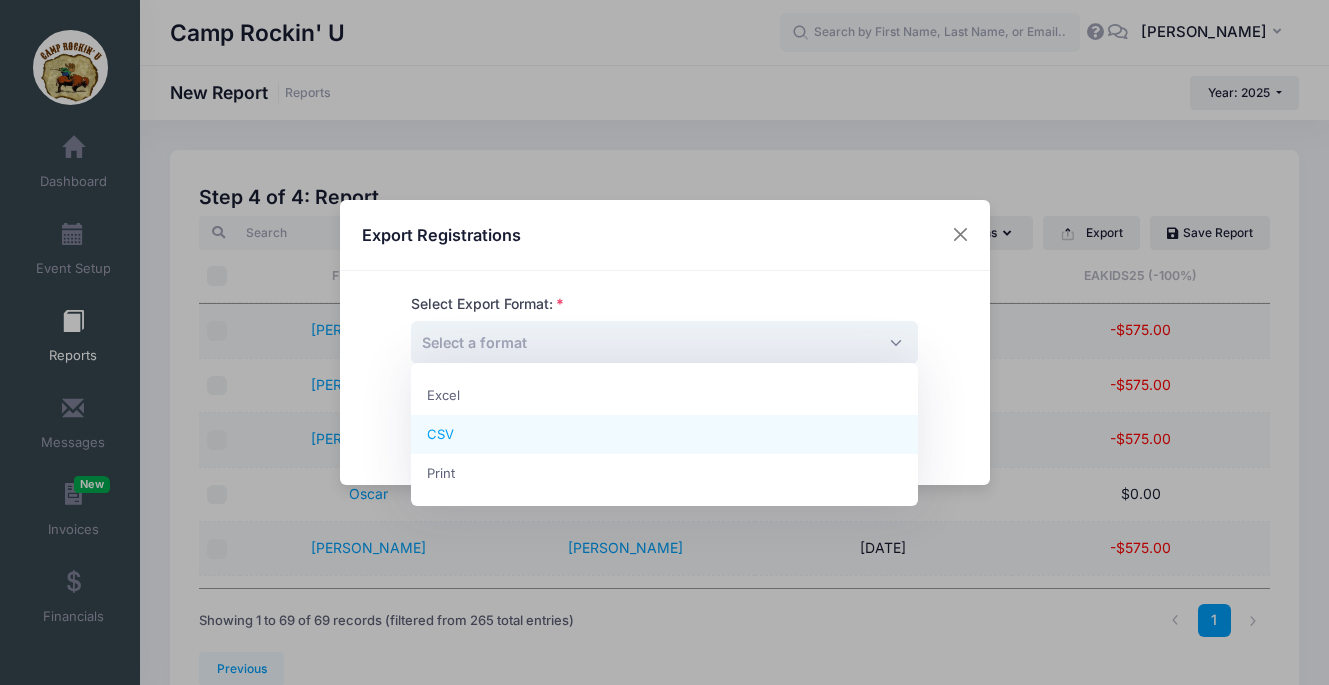 select on "csv" 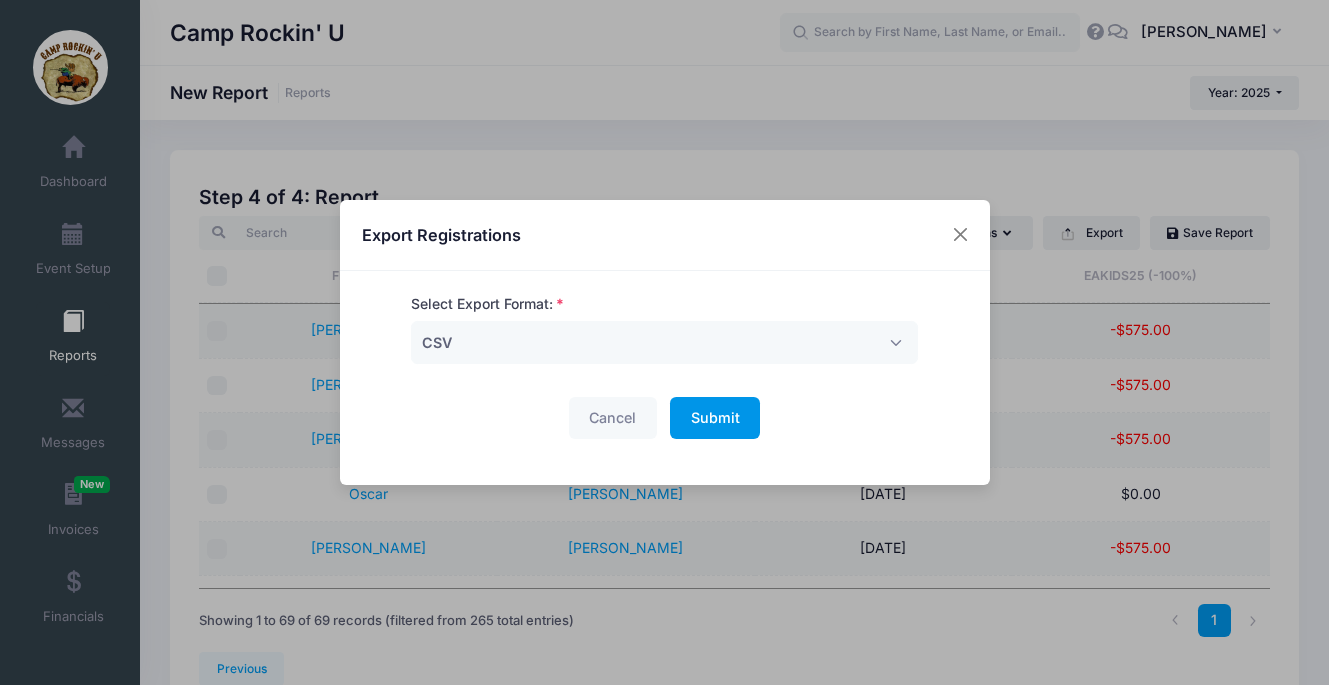 click on "Submit" at bounding box center (715, 417) 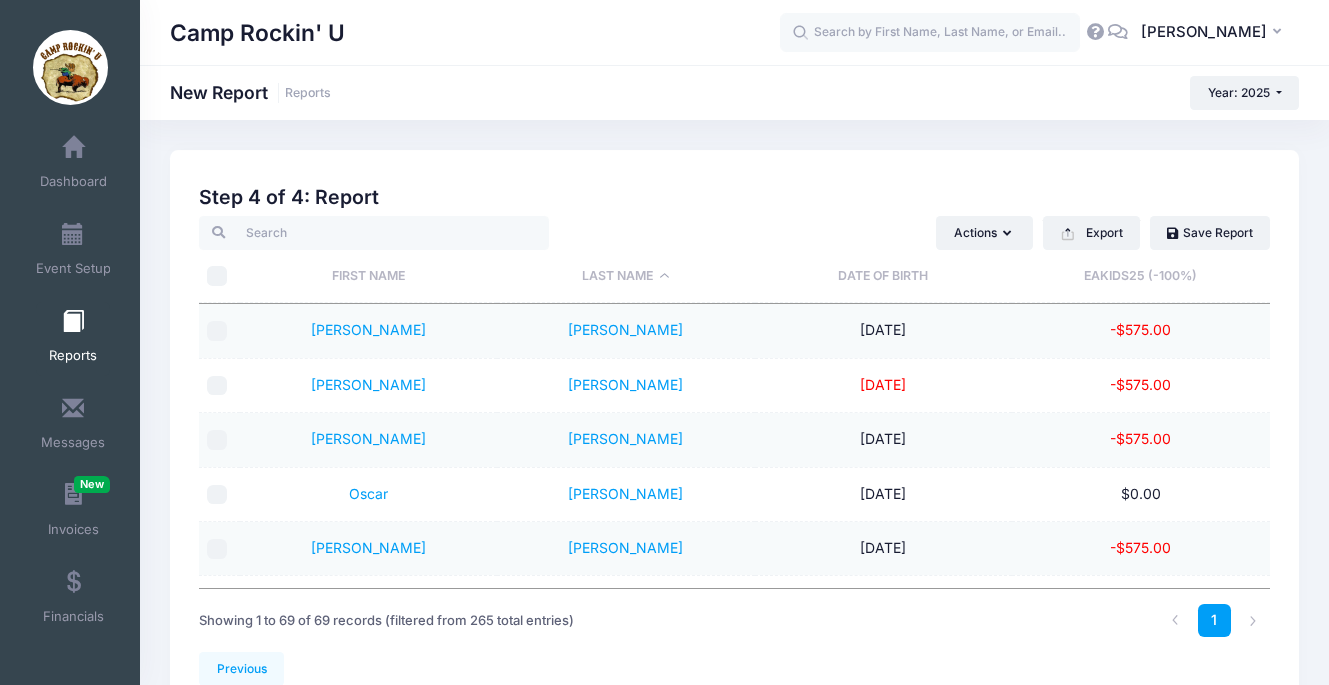 click on "Camp Rockin' U
New Report
Reports
Year: 2025
Year: 2025
Year: 2024" at bounding box center [734, 431] 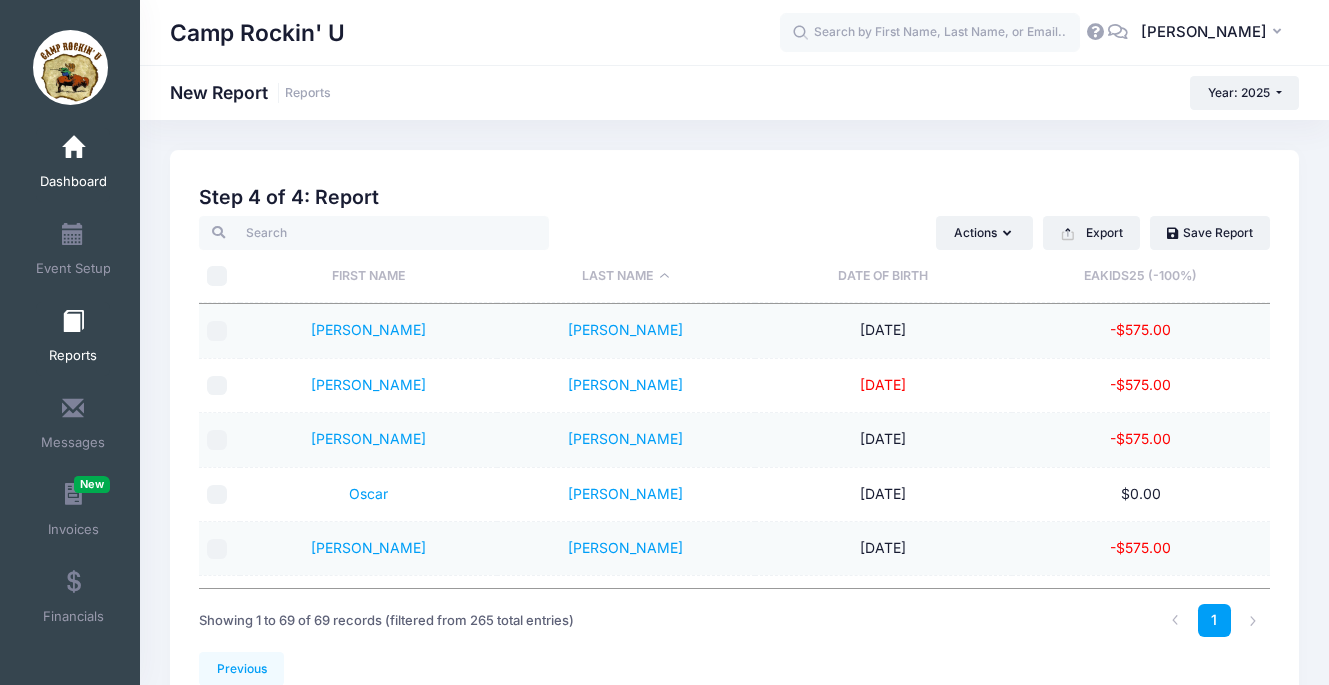 click at bounding box center (73, 148) 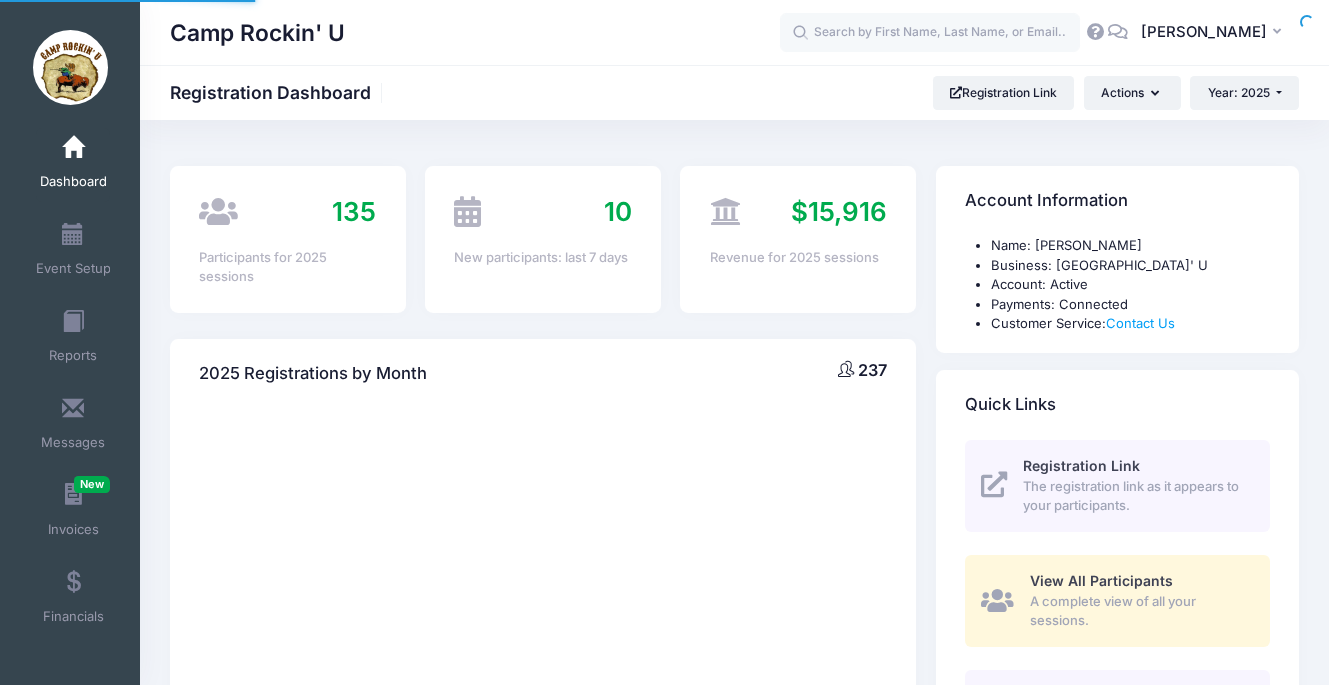 scroll, scrollTop: 0, scrollLeft: 0, axis: both 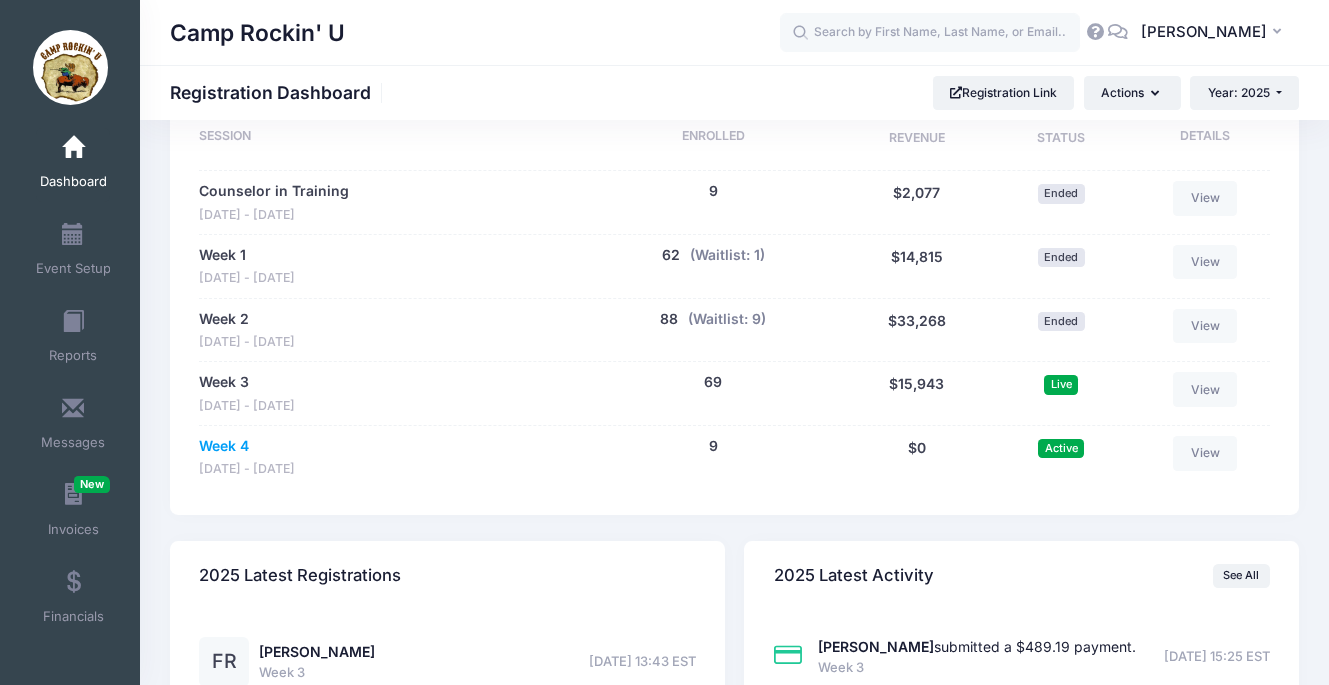click on "Week 4" at bounding box center [224, 446] 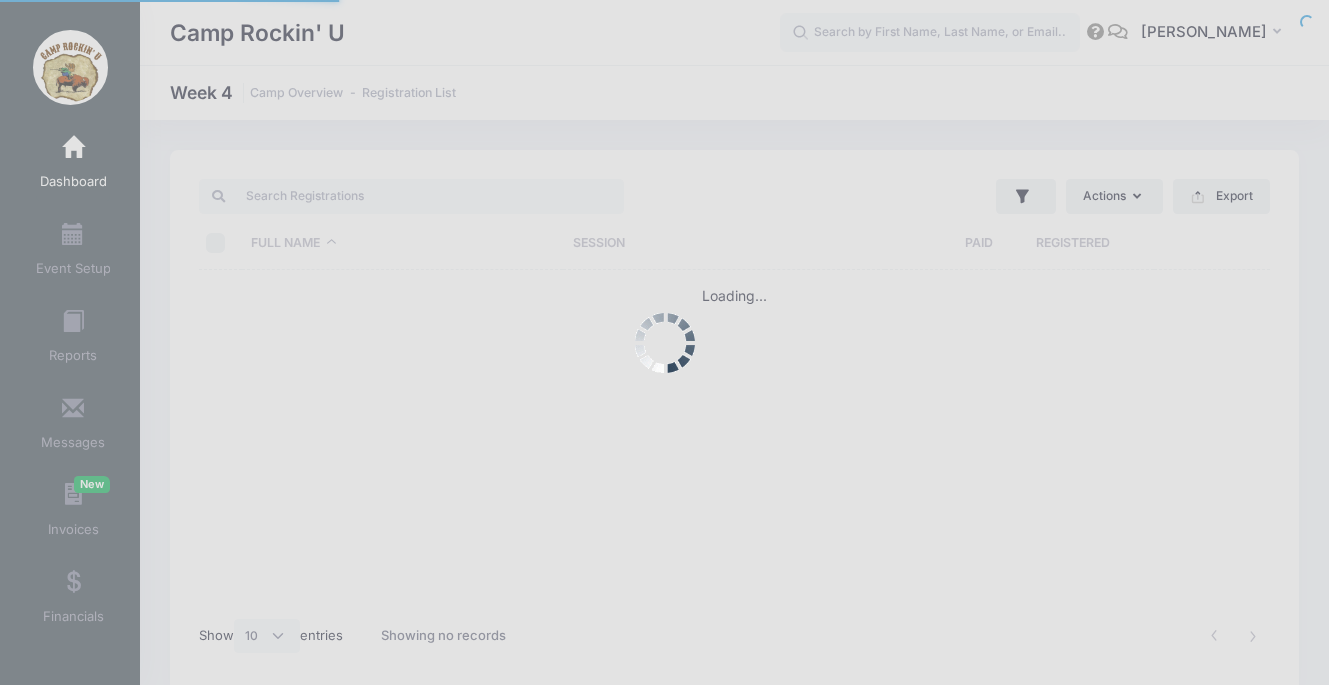 select on "10" 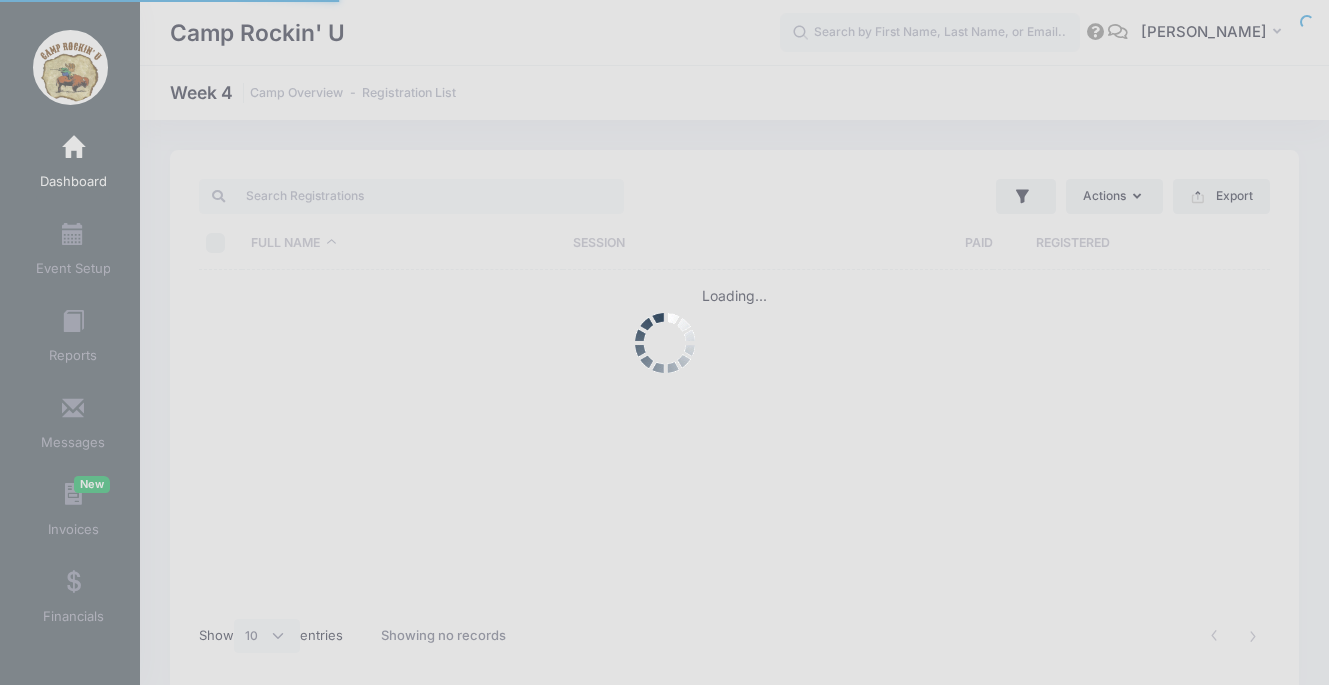 scroll, scrollTop: 0, scrollLeft: 0, axis: both 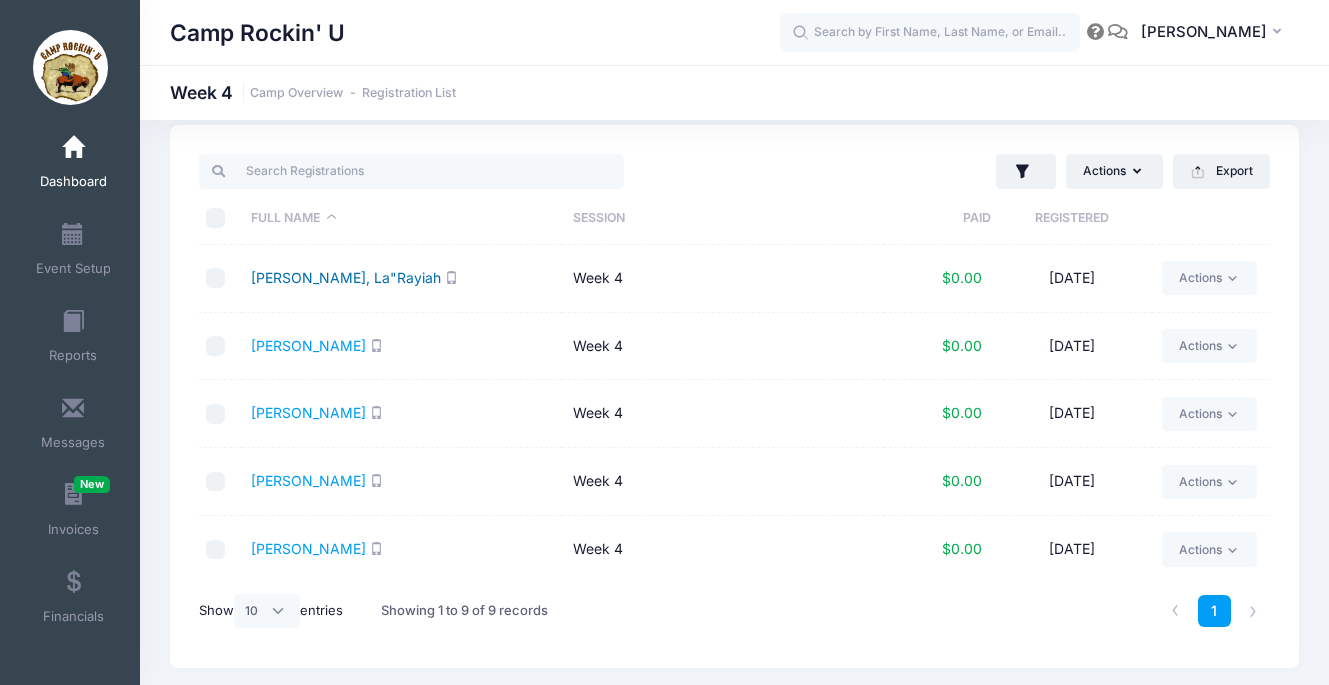 click on "Anderson, La"Rayiah" at bounding box center [346, 277] 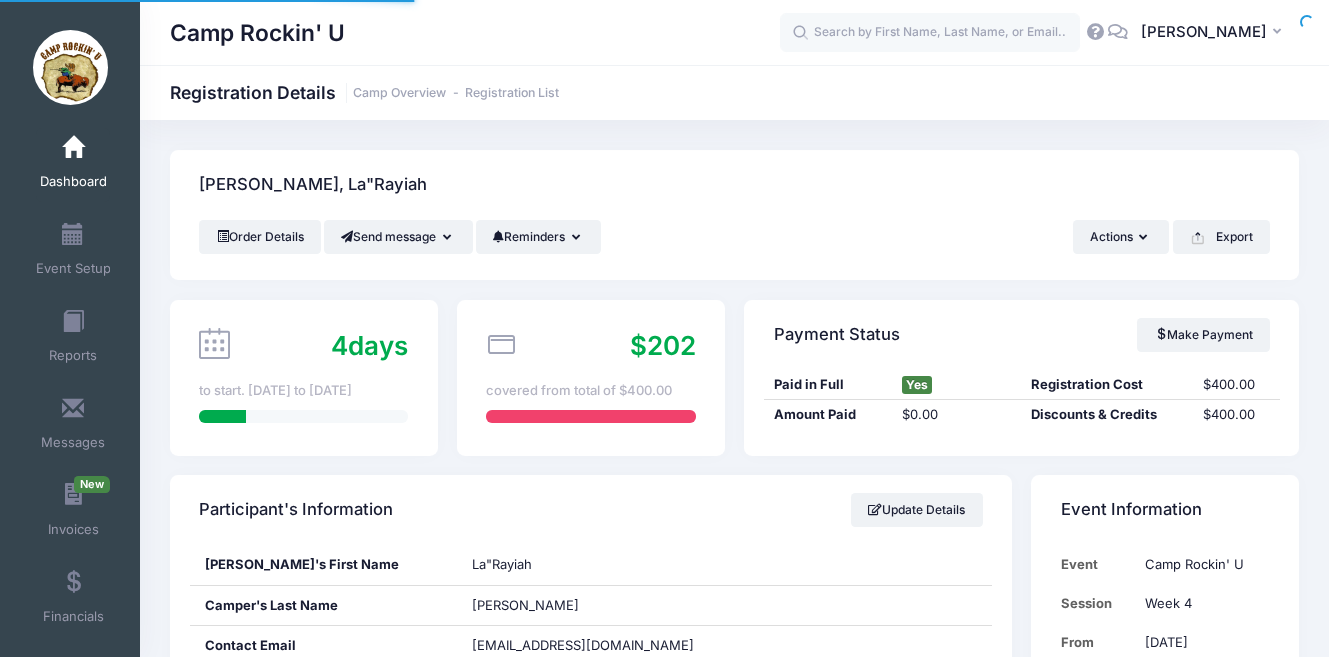 scroll, scrollTop: 0, scrollLeft: 0, axis: both 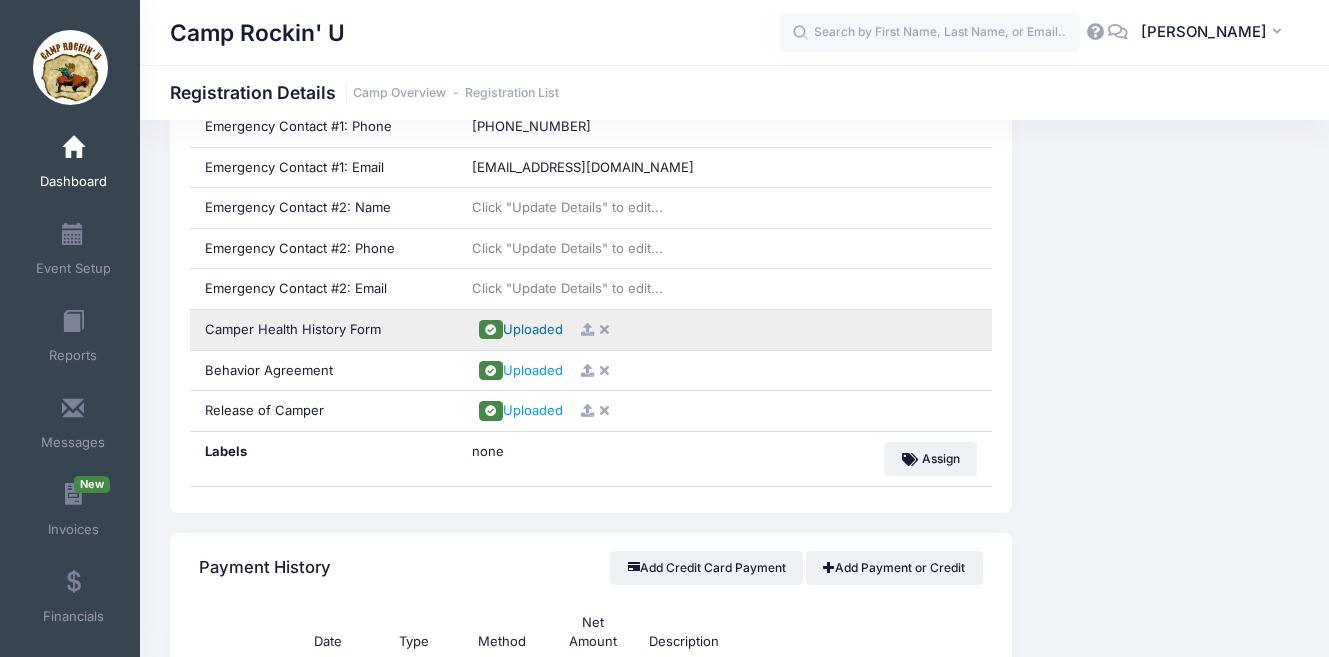 click on "Uploaded" at bounding box center (533, 329) 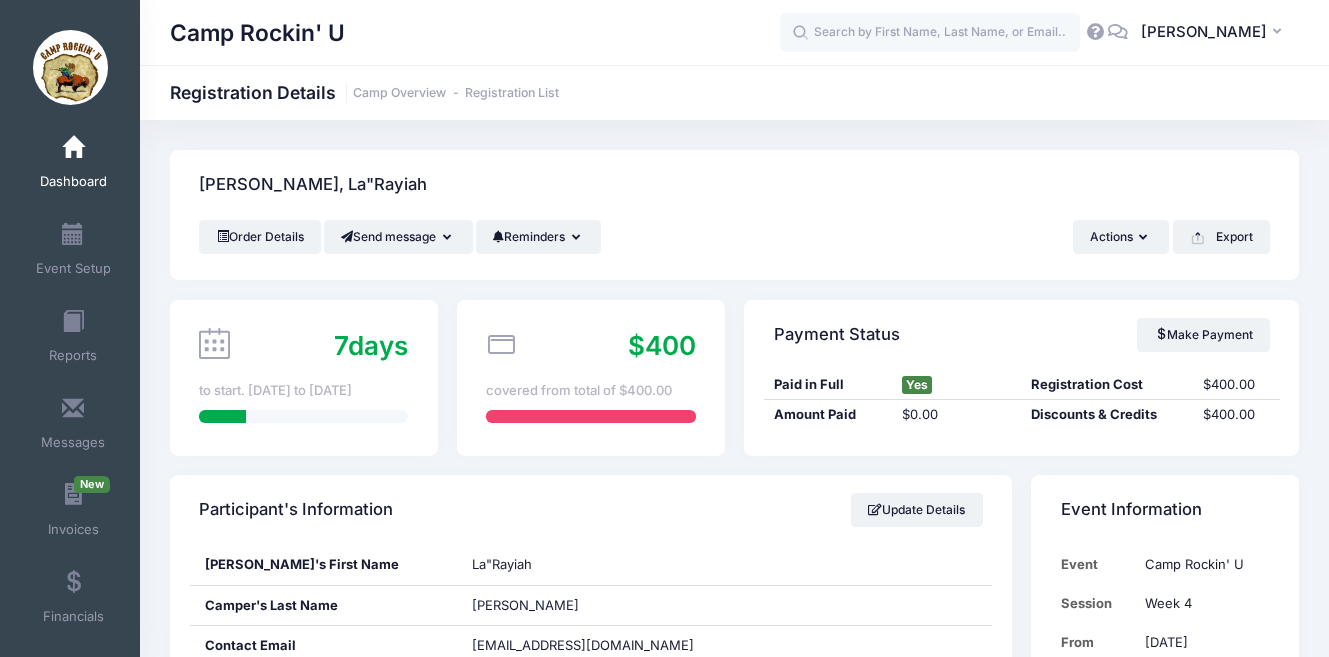 scroll, scrollTop: 0, scrollLeft: 0, axis: both 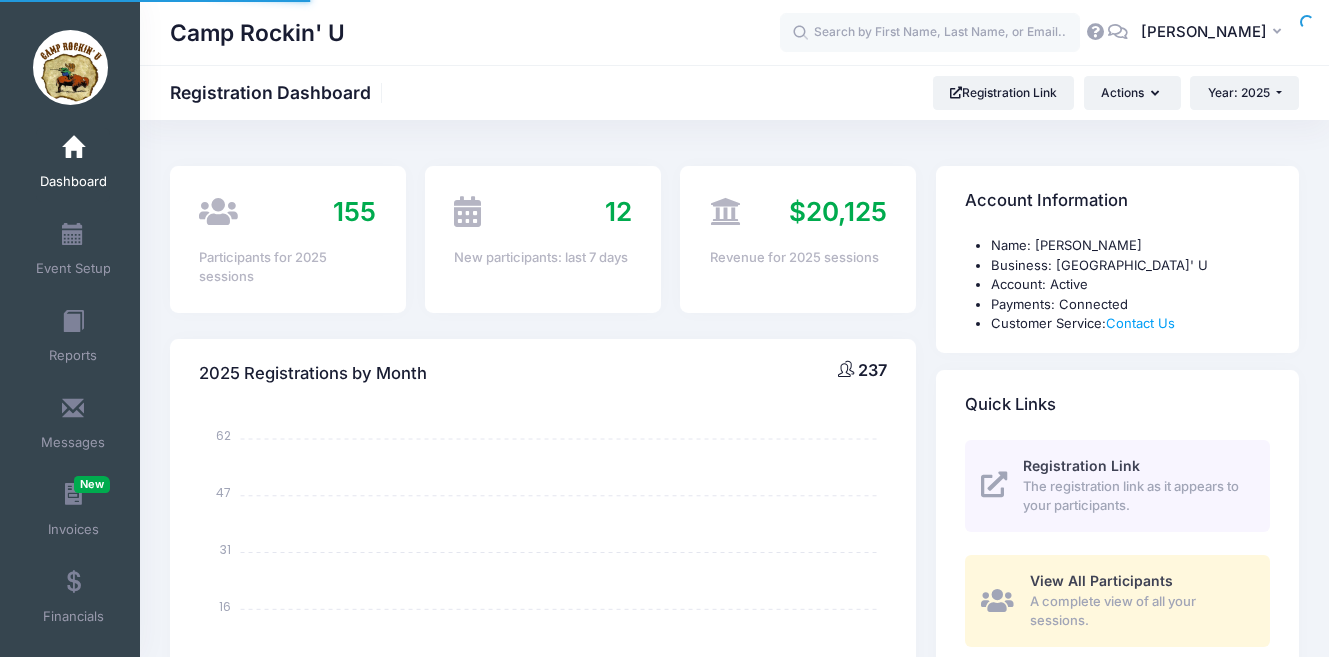select 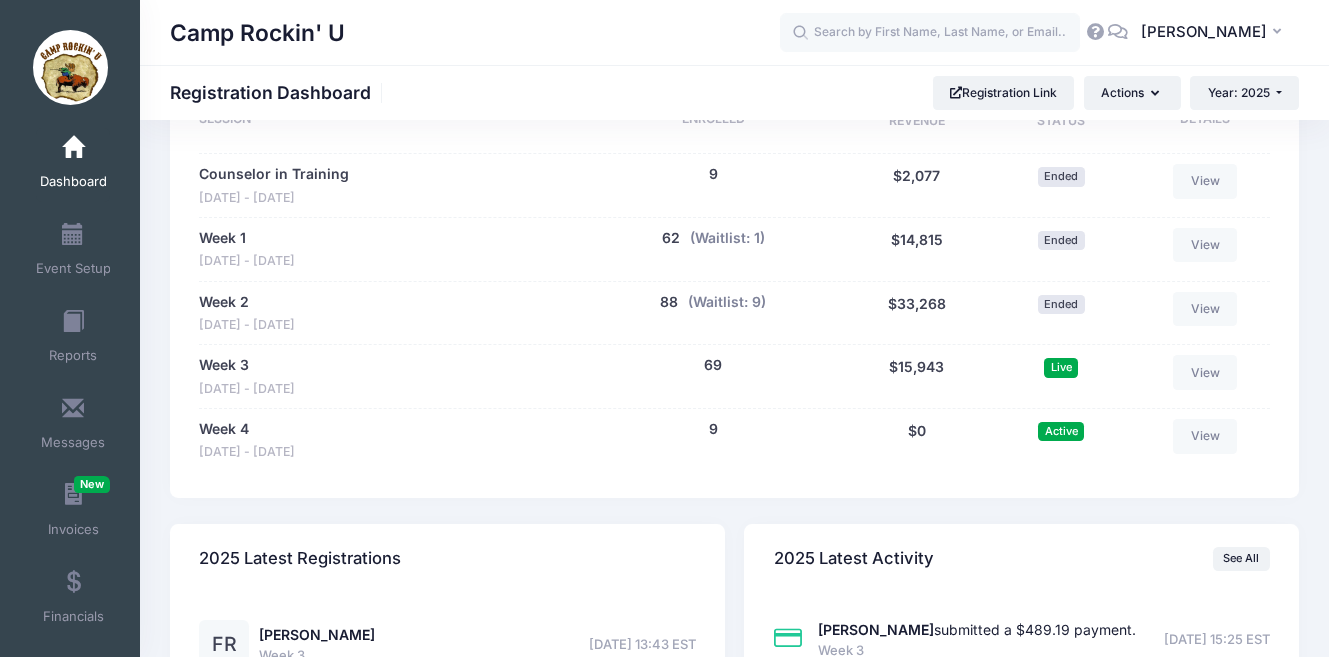 scroll, scrollTop: 1056, scrollLeft: 0, axis: vertical 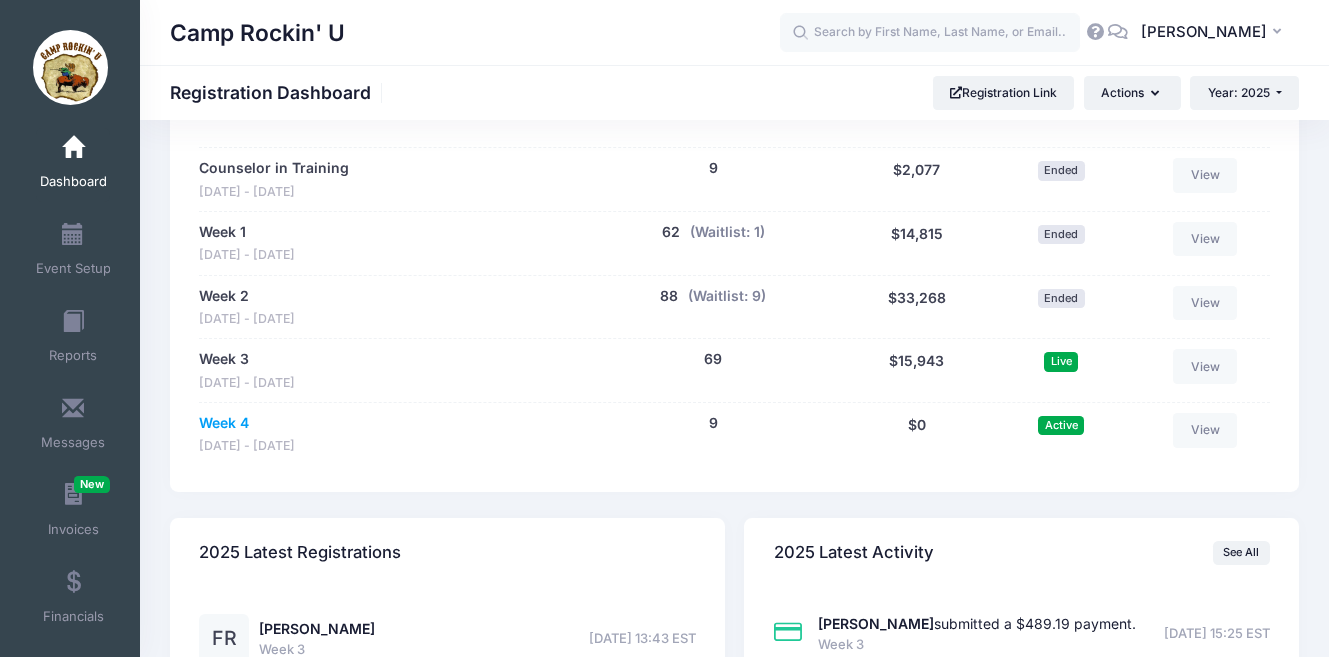 click on "Week 4" at bounding box center [224, 423] 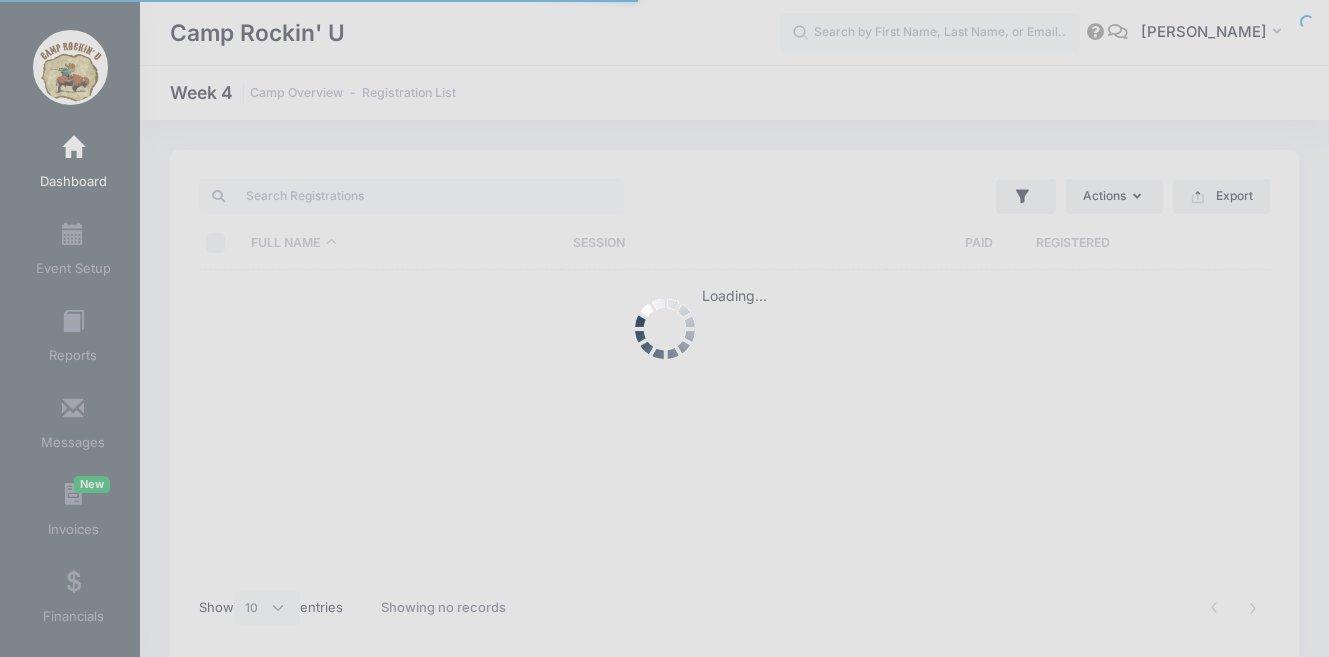 select on "10" 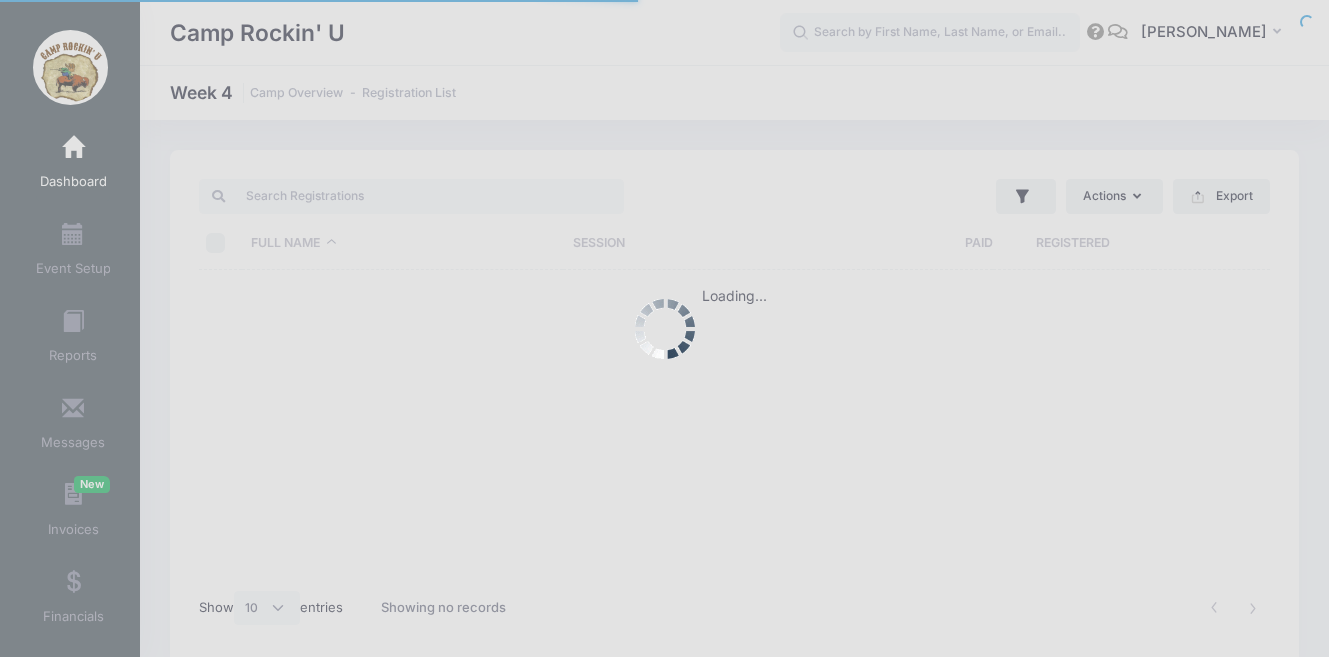 scroll, scrollTop: 0, scrollLeft: 0, axis: both 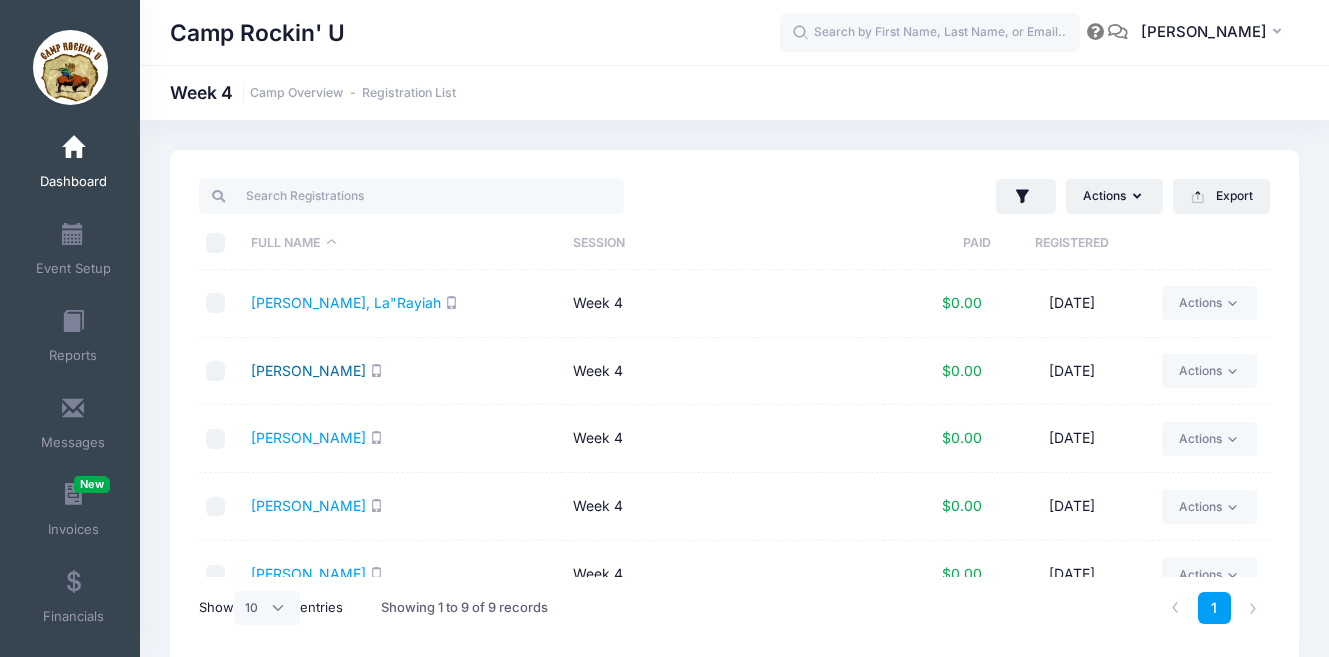 click on "[PERSON_NAME]" at bounding box center (308, 370) 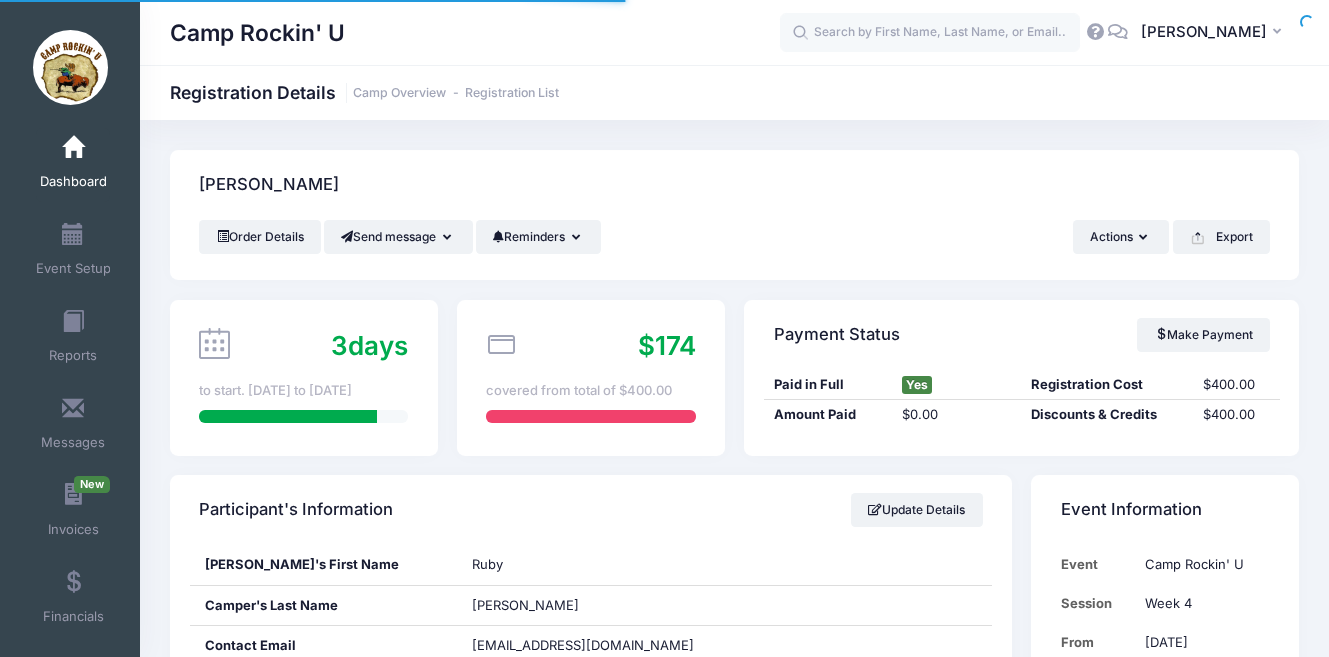 scroll, scrollTop: 0, scrollLeft: 0, axis: both 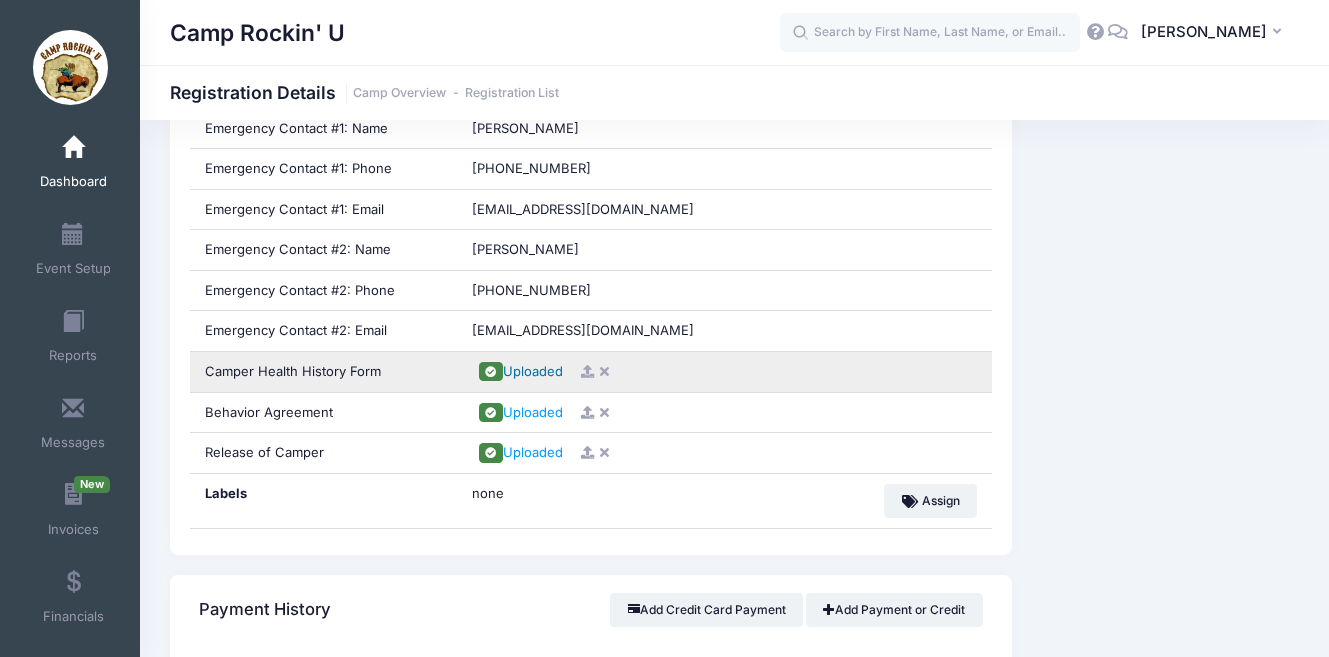 click on "Uploaded" at bounding box center [533, 371] 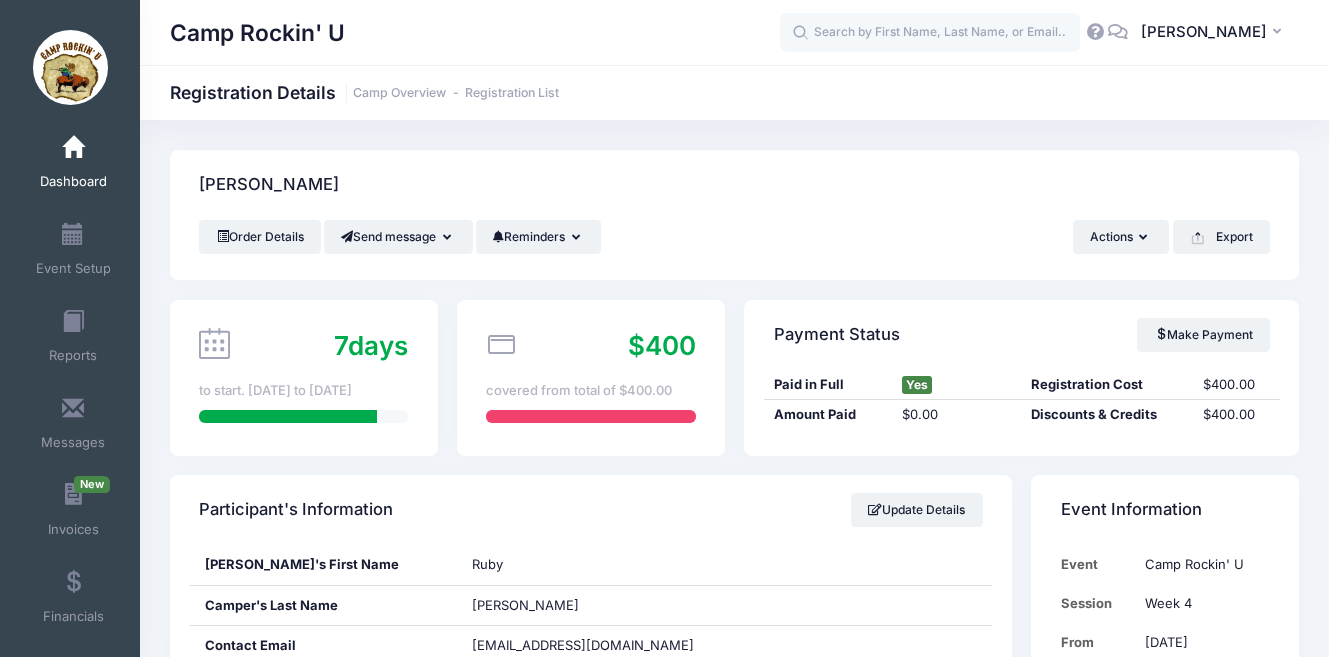 scroll, scrollTop: 0, scrollLeft: 0, axis: both 